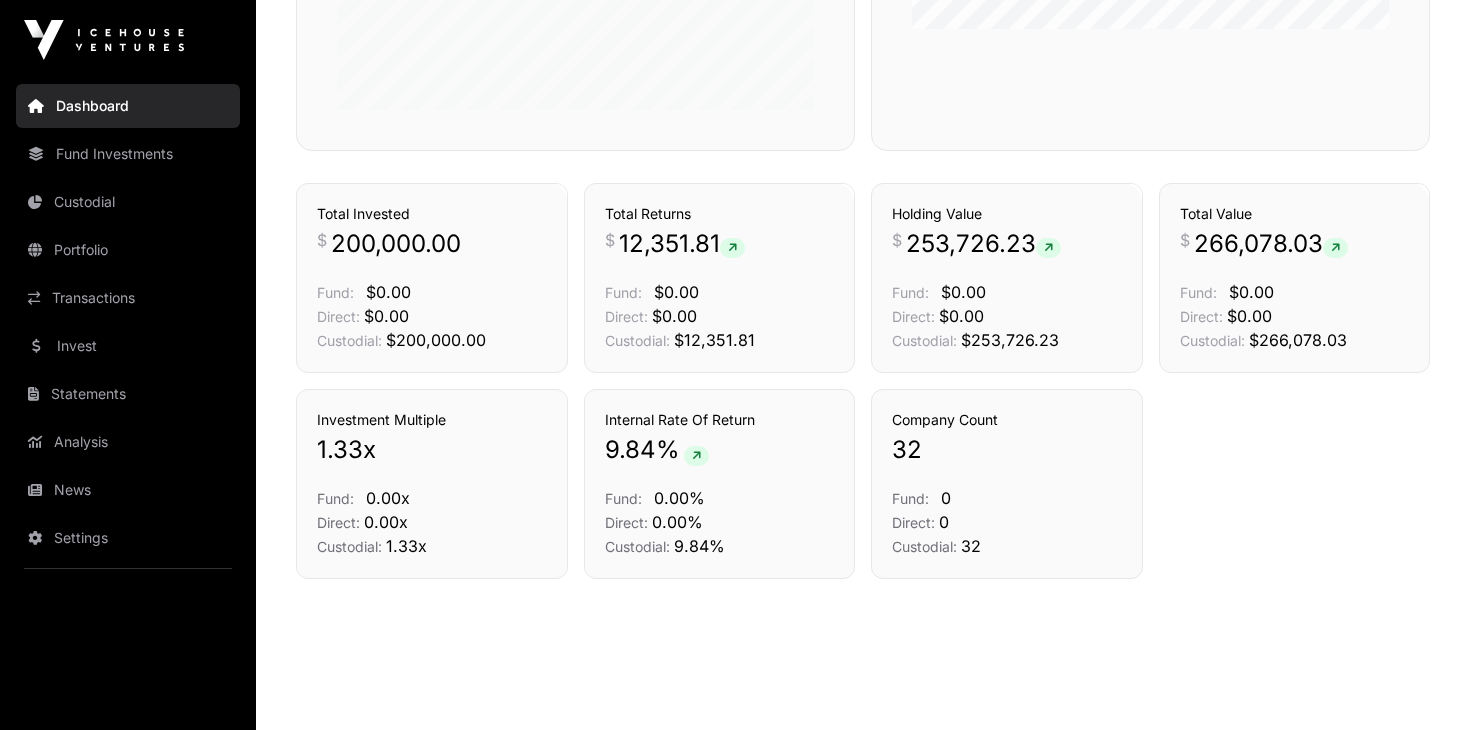 scroll, scrollTop: 817, scrollLeft: 0, axis: vertical 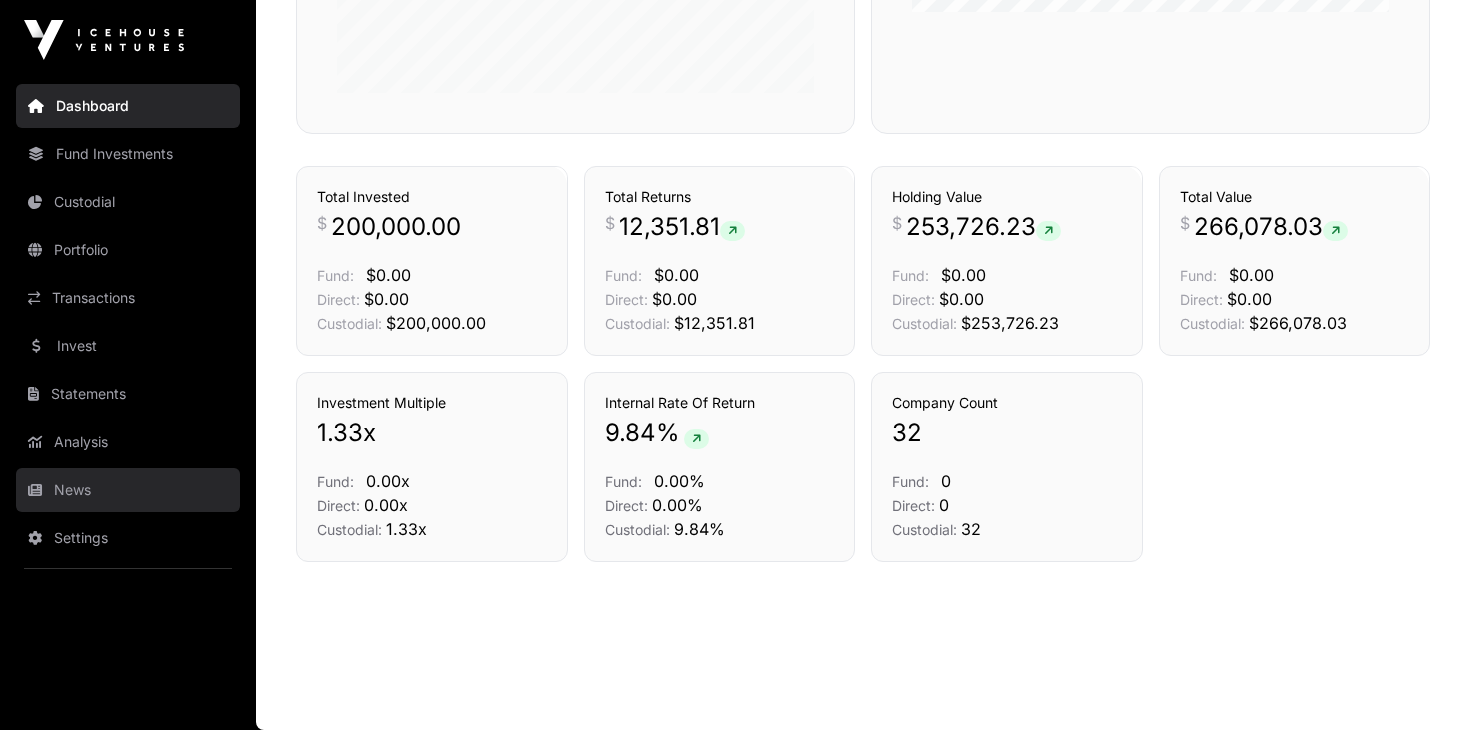 click on "News" 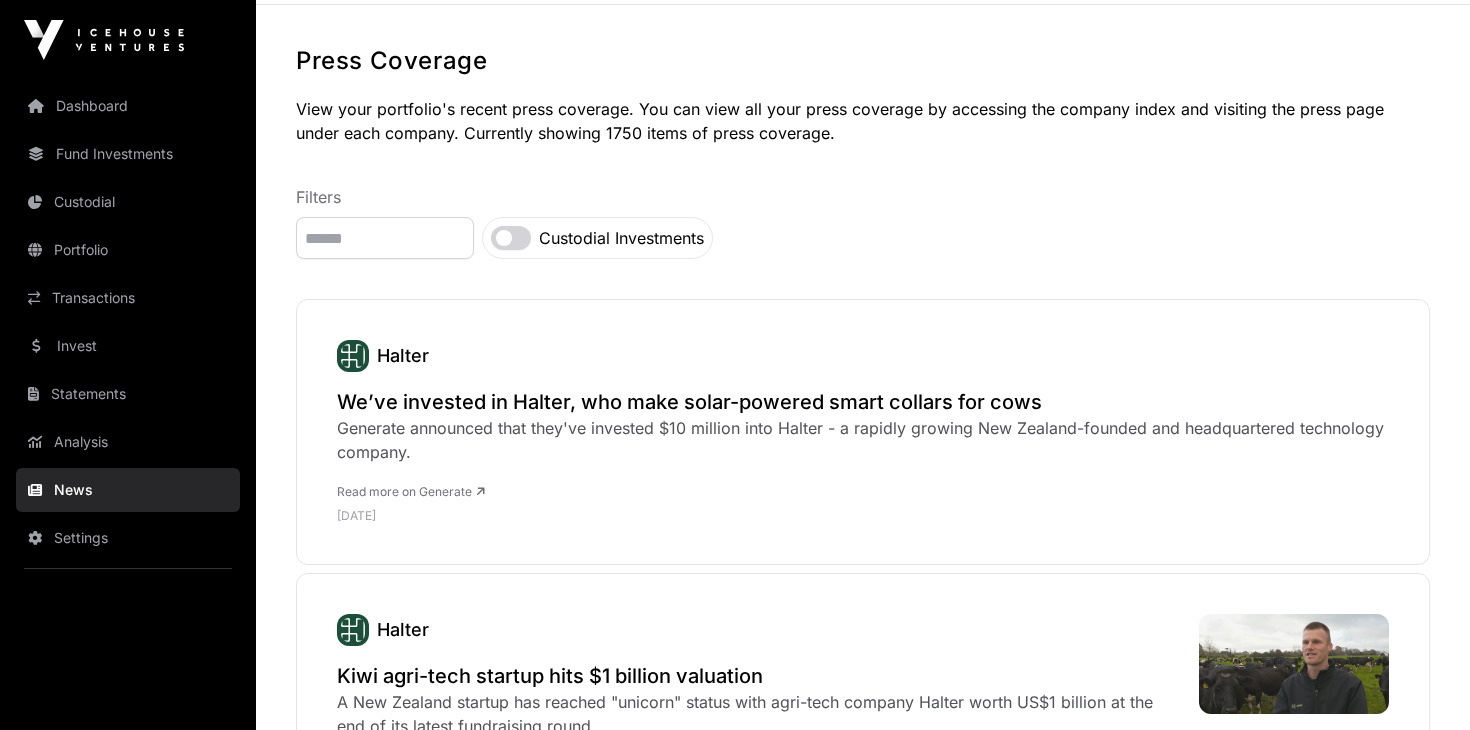 scroll, scrollTop: 151, scrollLeft: 0, axis: vertical 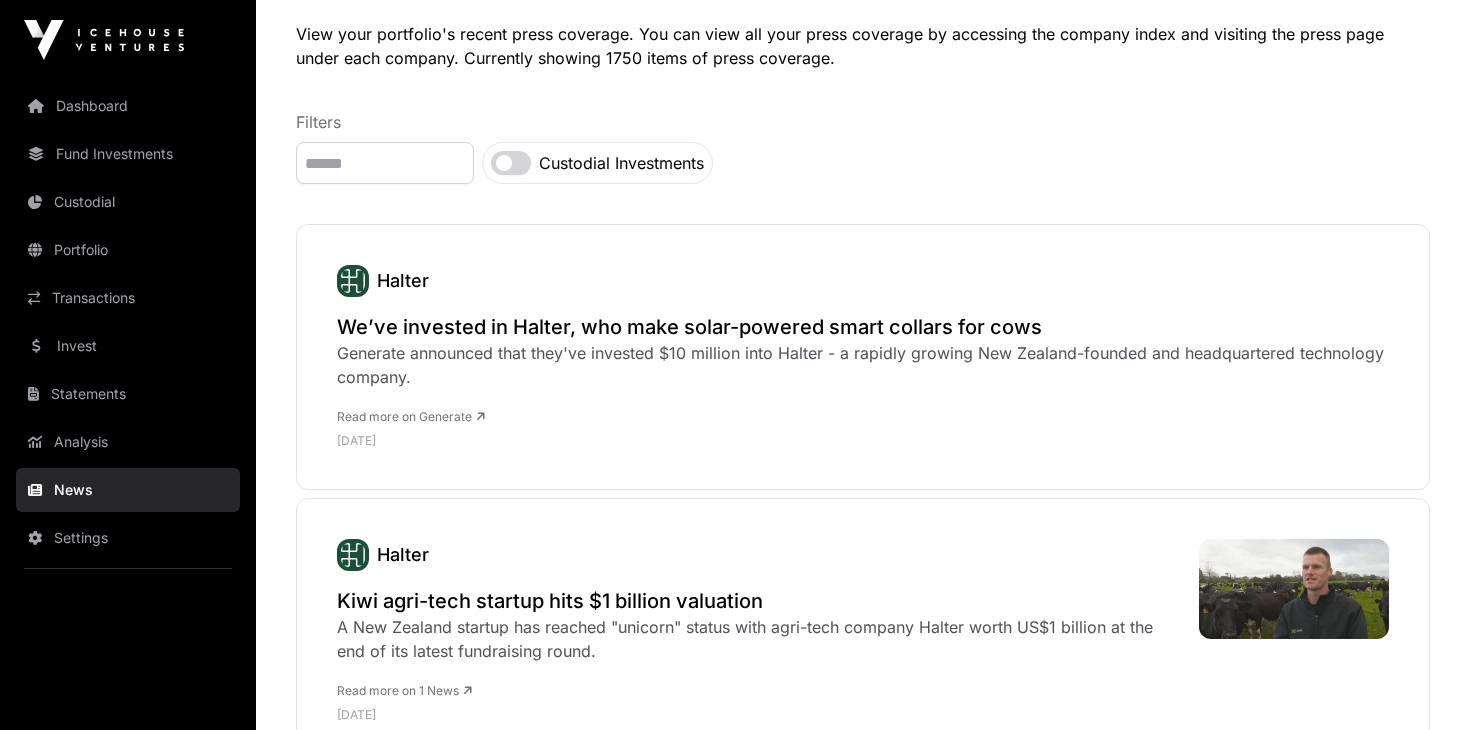 click on "News" 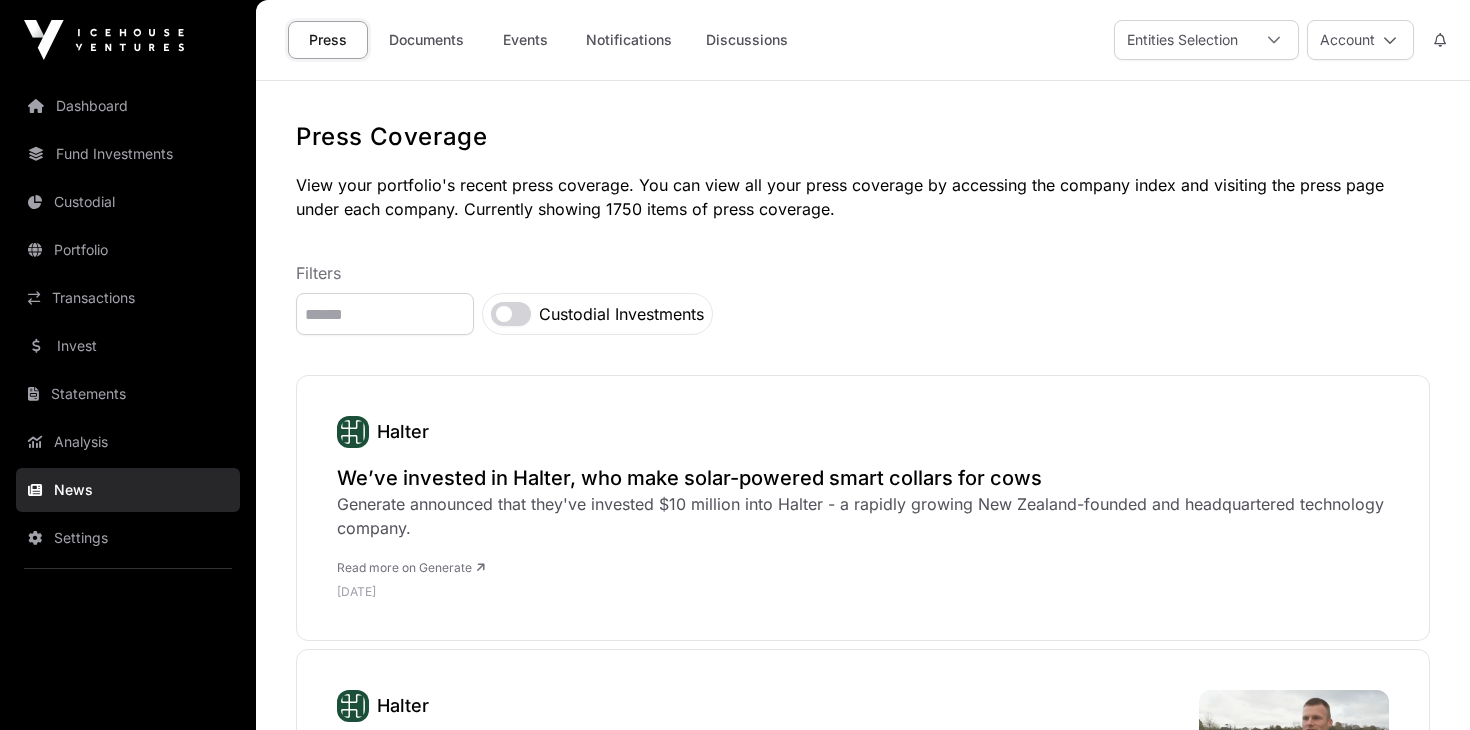 click on "News" 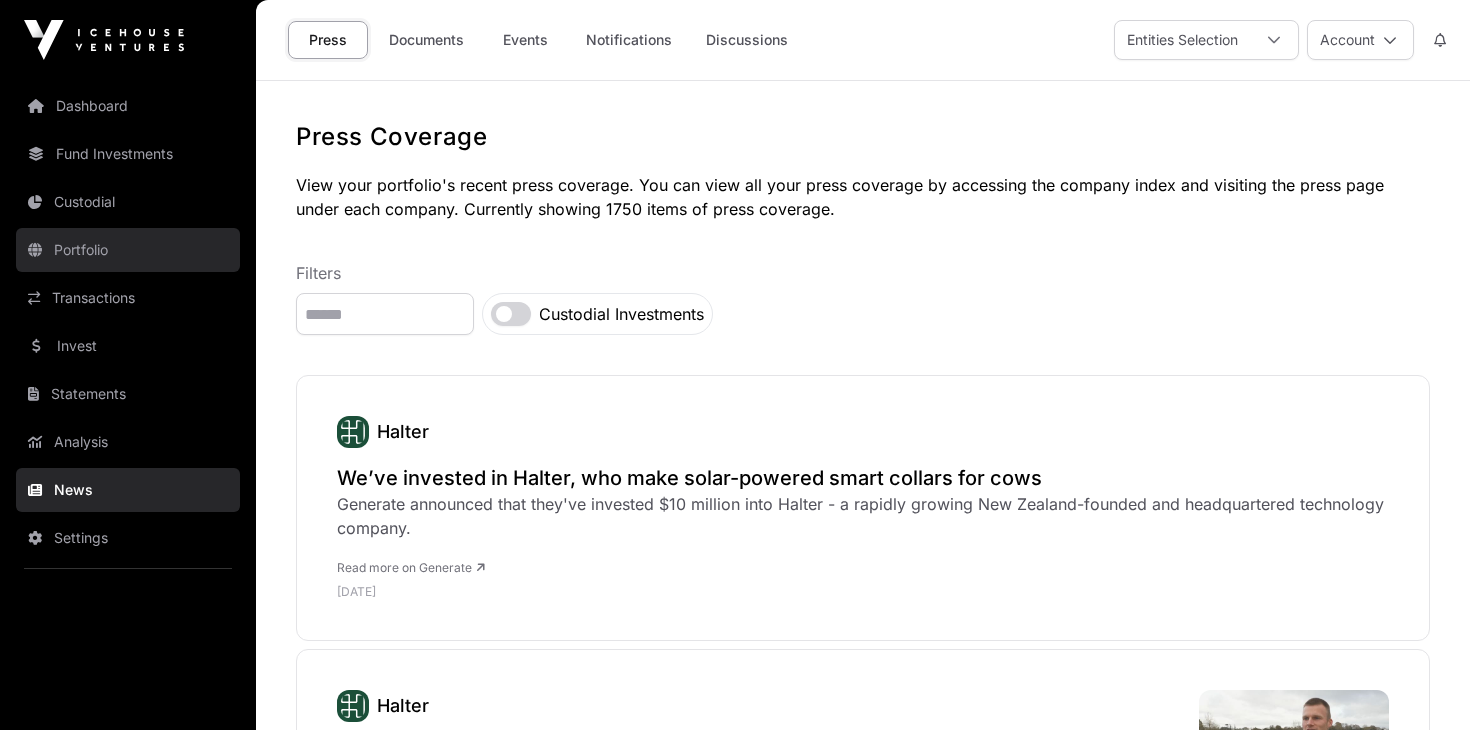 click on "Portfolio" 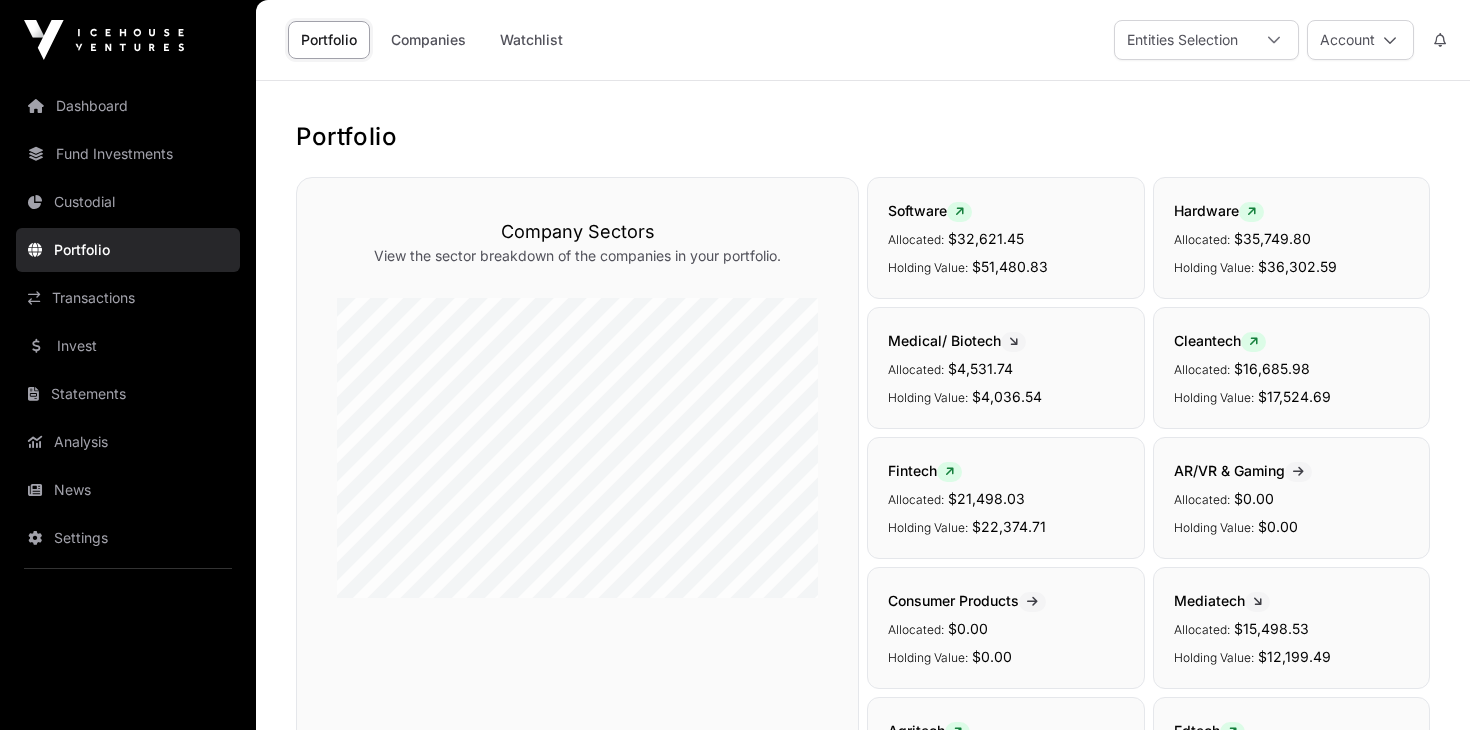 click on "Portfolio" 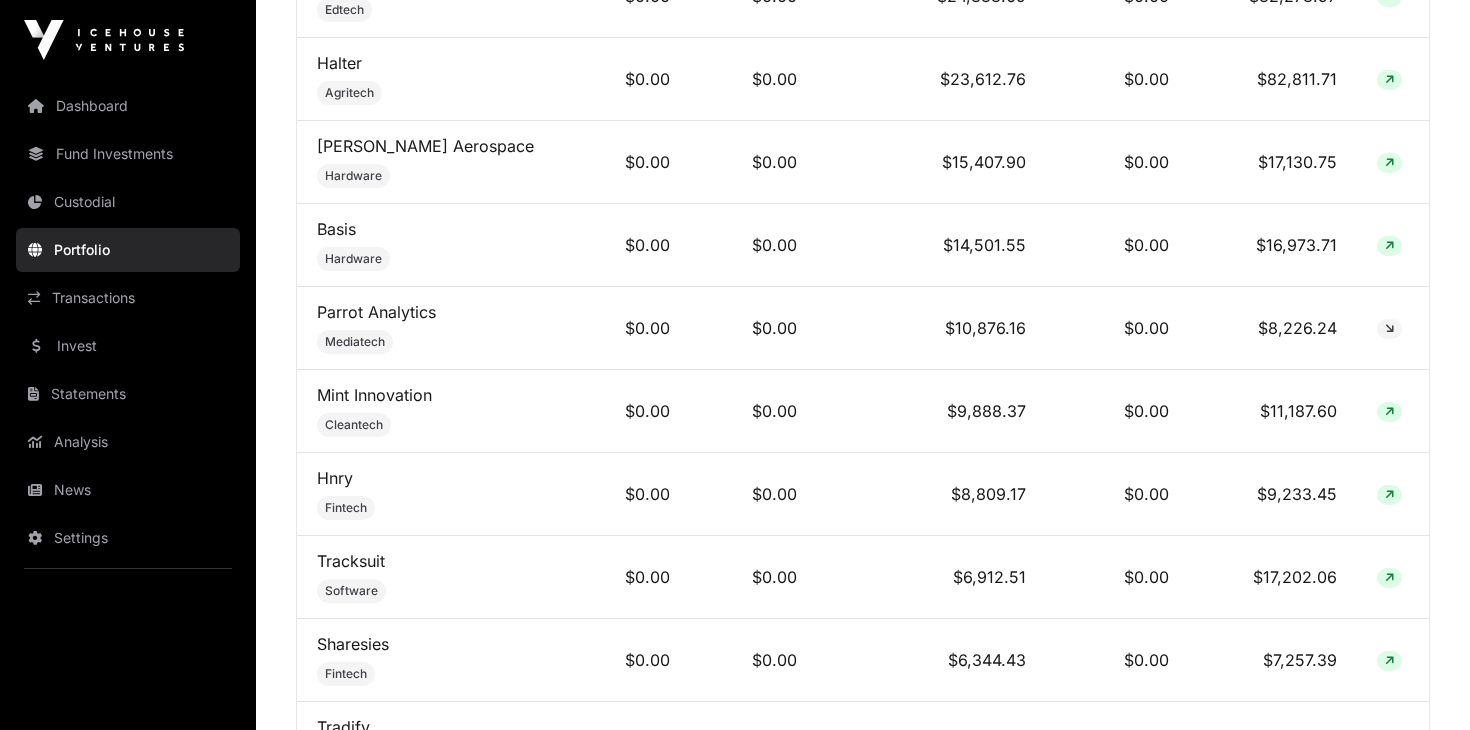 scroll, scrollTop: 1028, scrollLeft: 0, axis: vertical 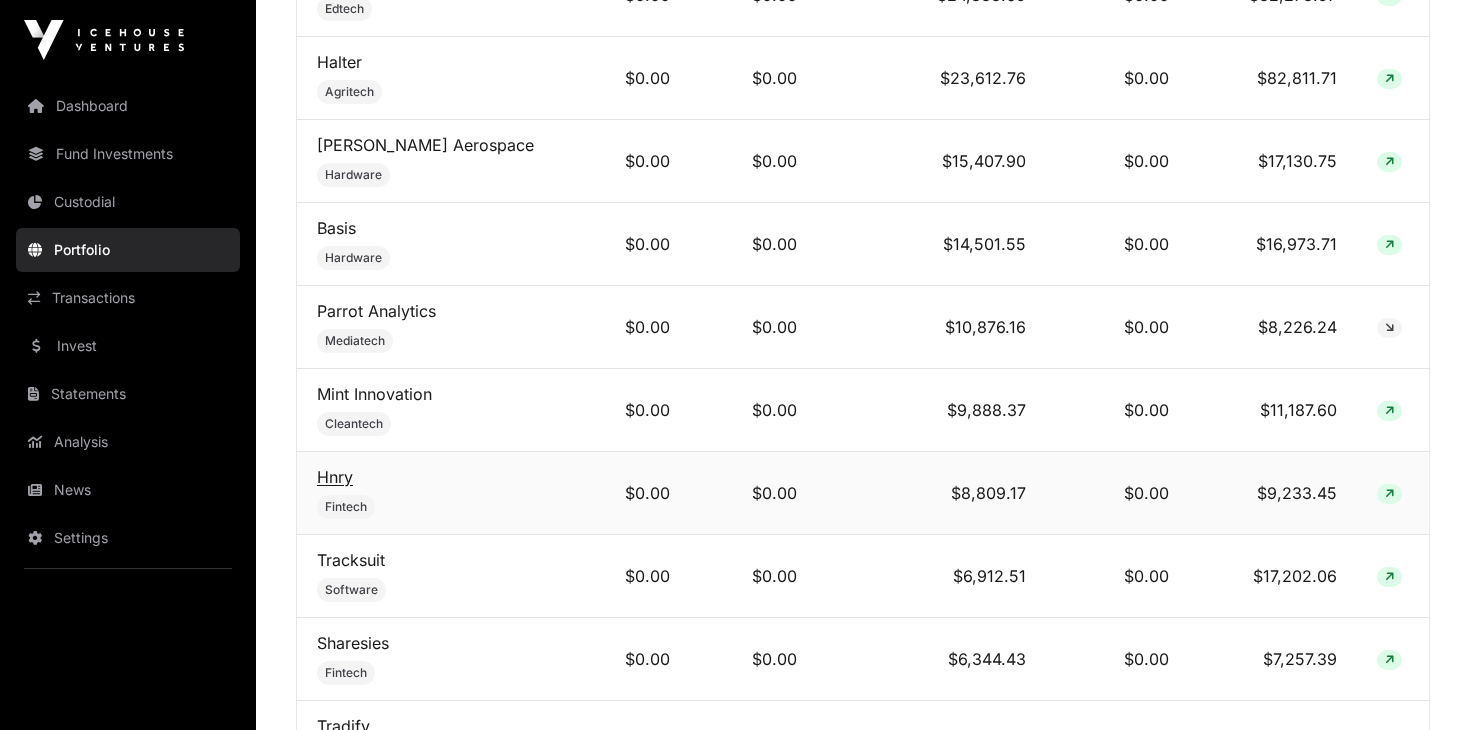 click on "Hnry" 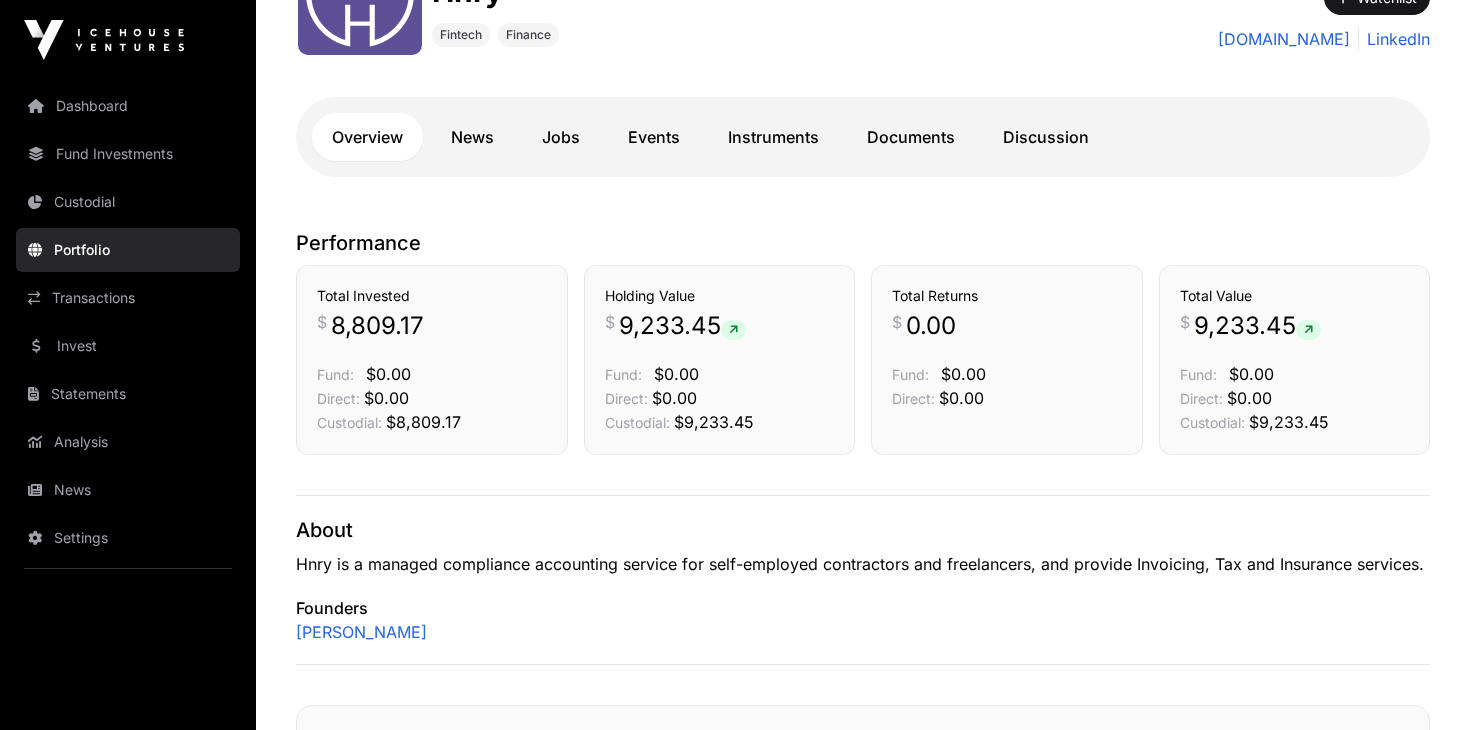 scroll, scrollTop: 335, scrollLeft: 0, axis: vertical 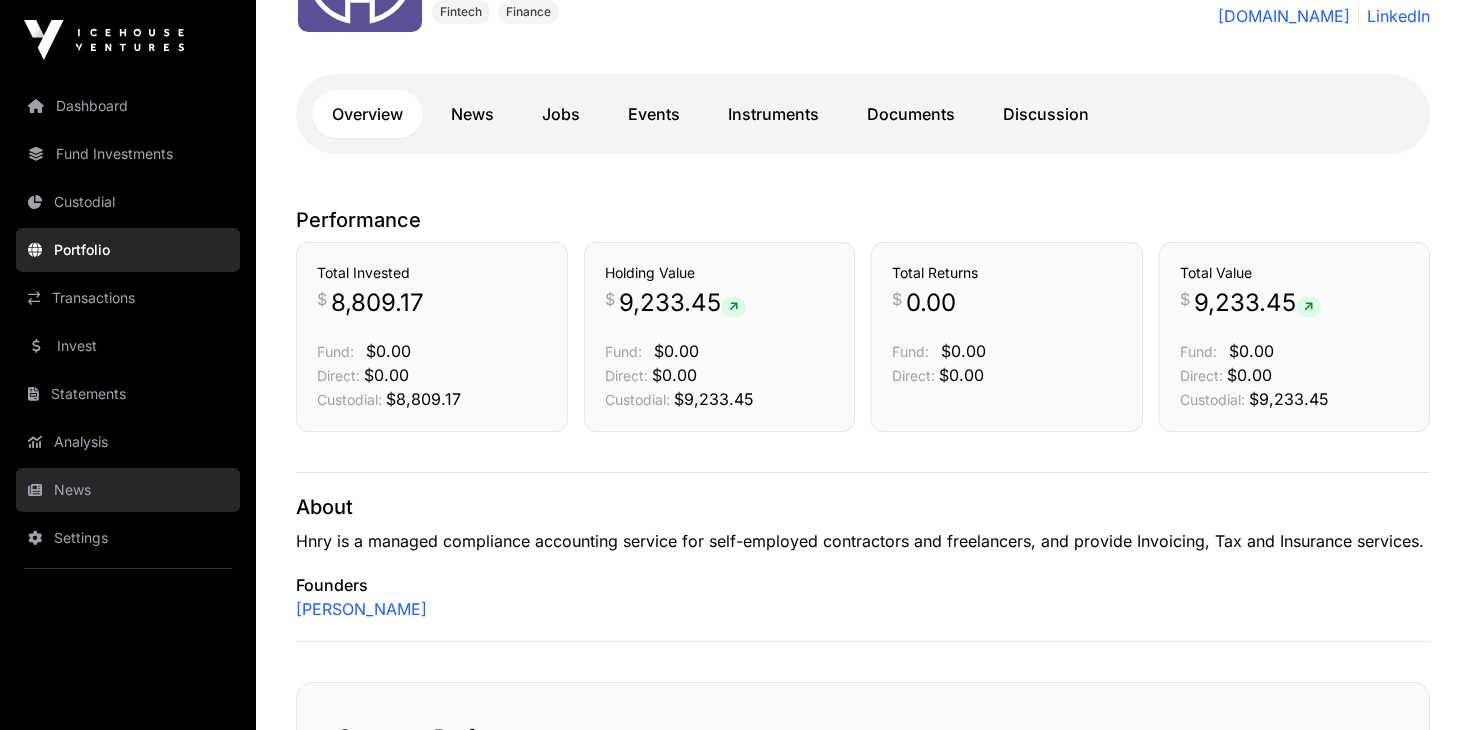 click on "News" 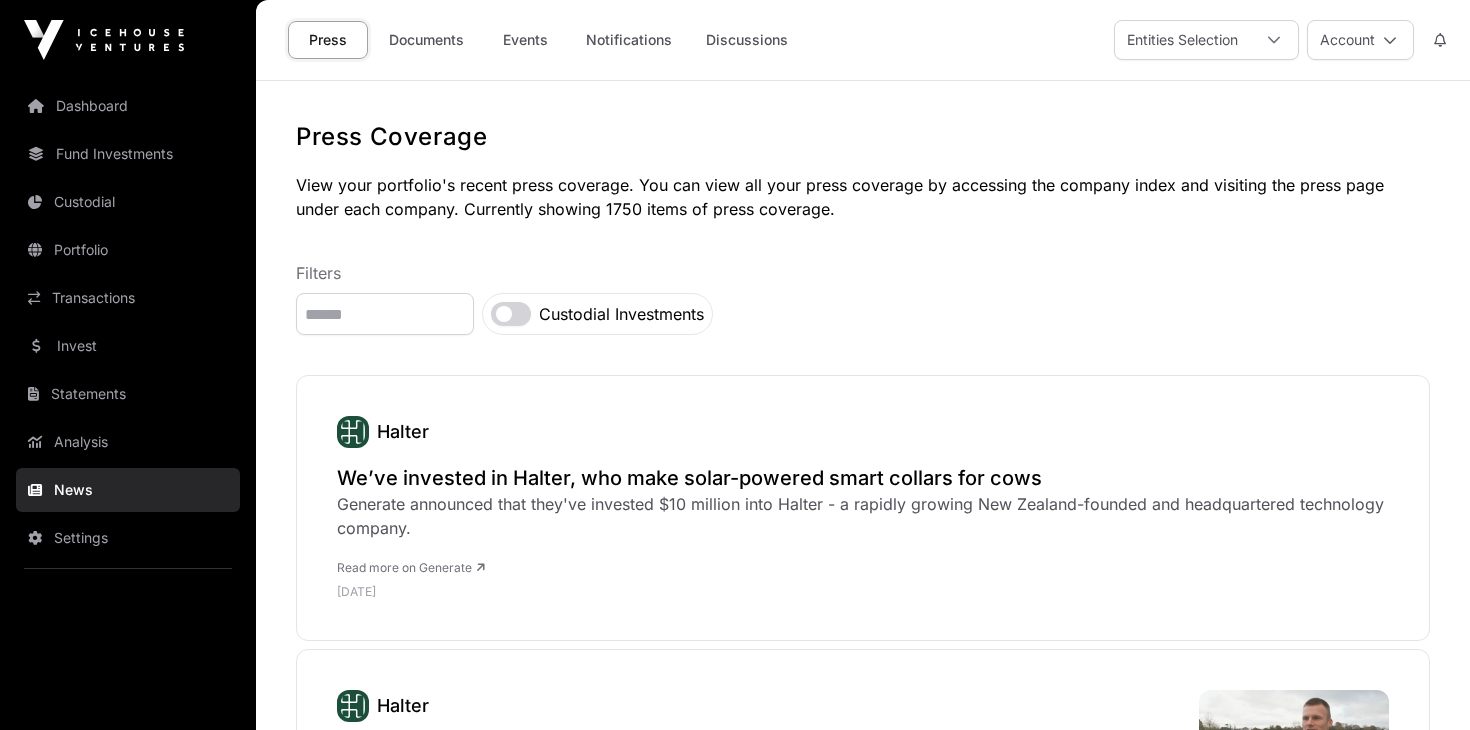 click on "News" 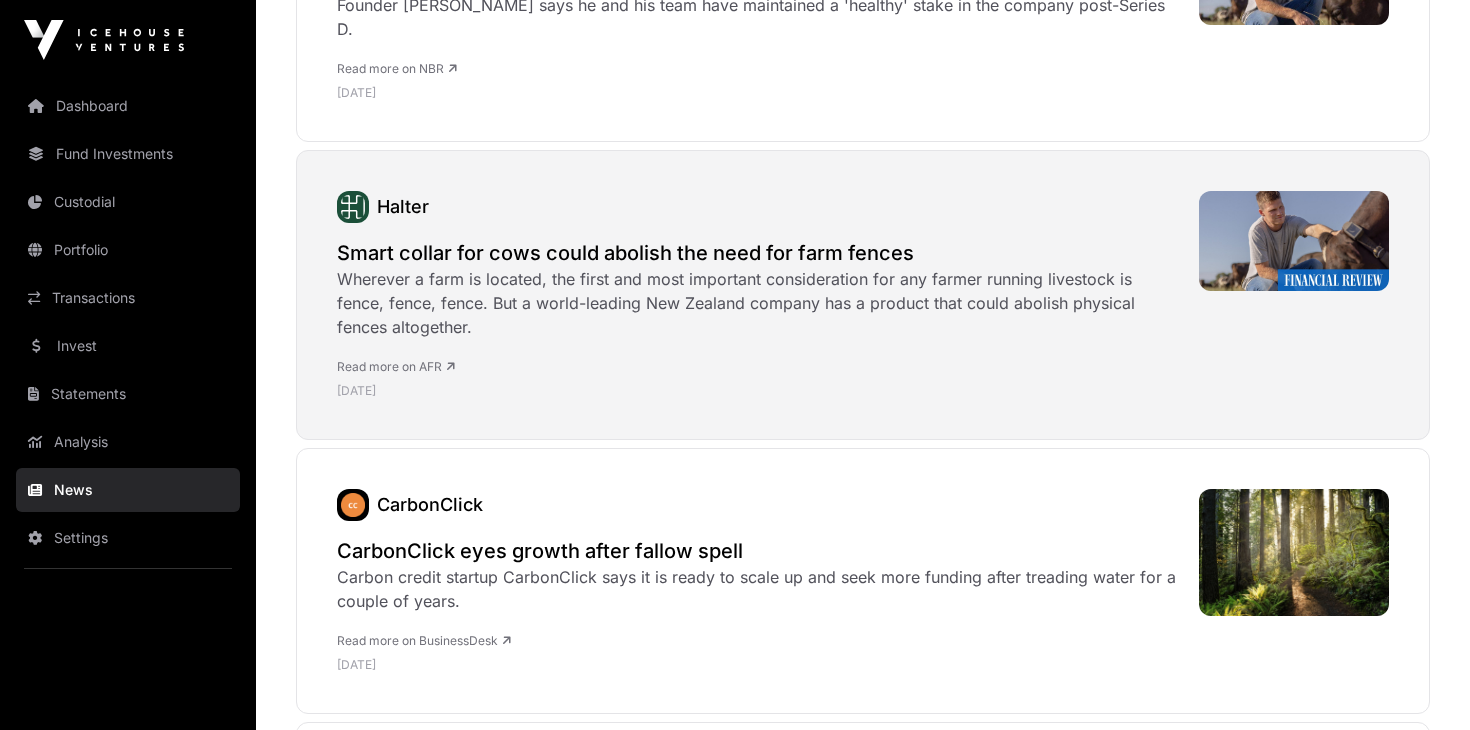 scroll, scrollTop: 1294, scrollLeft: 0, axis: vertical 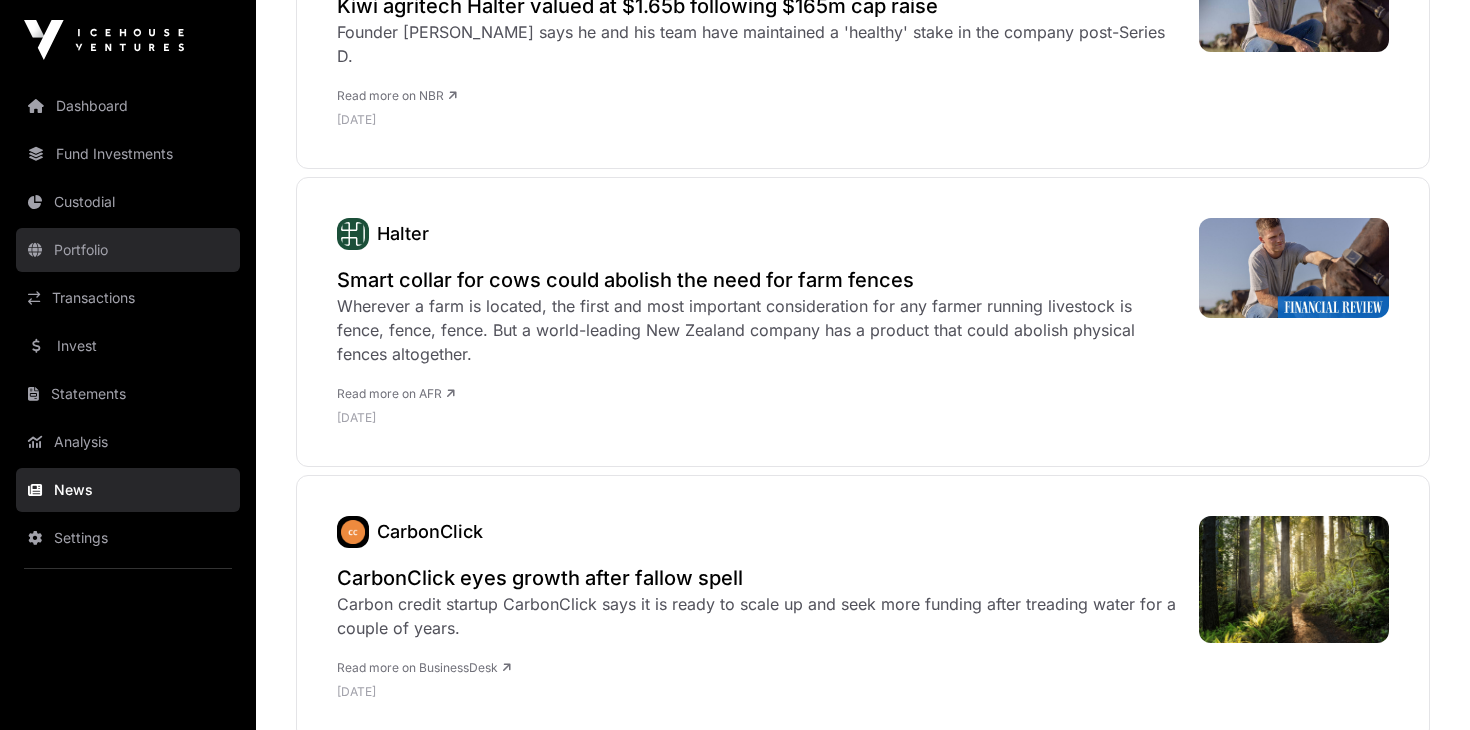 click on "Portfolio" 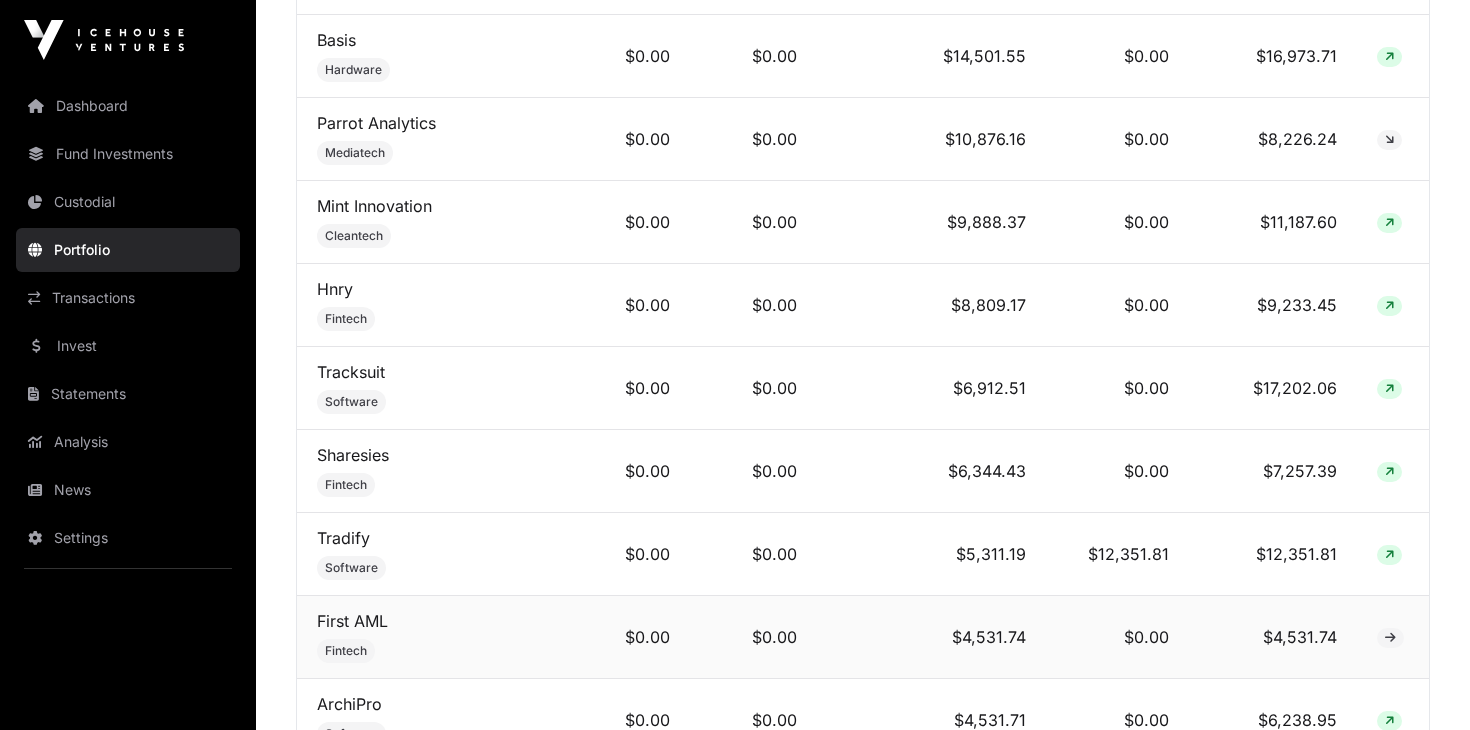 scroll, scrollTop: 1210, scrollLeft: 0, axis: vertical 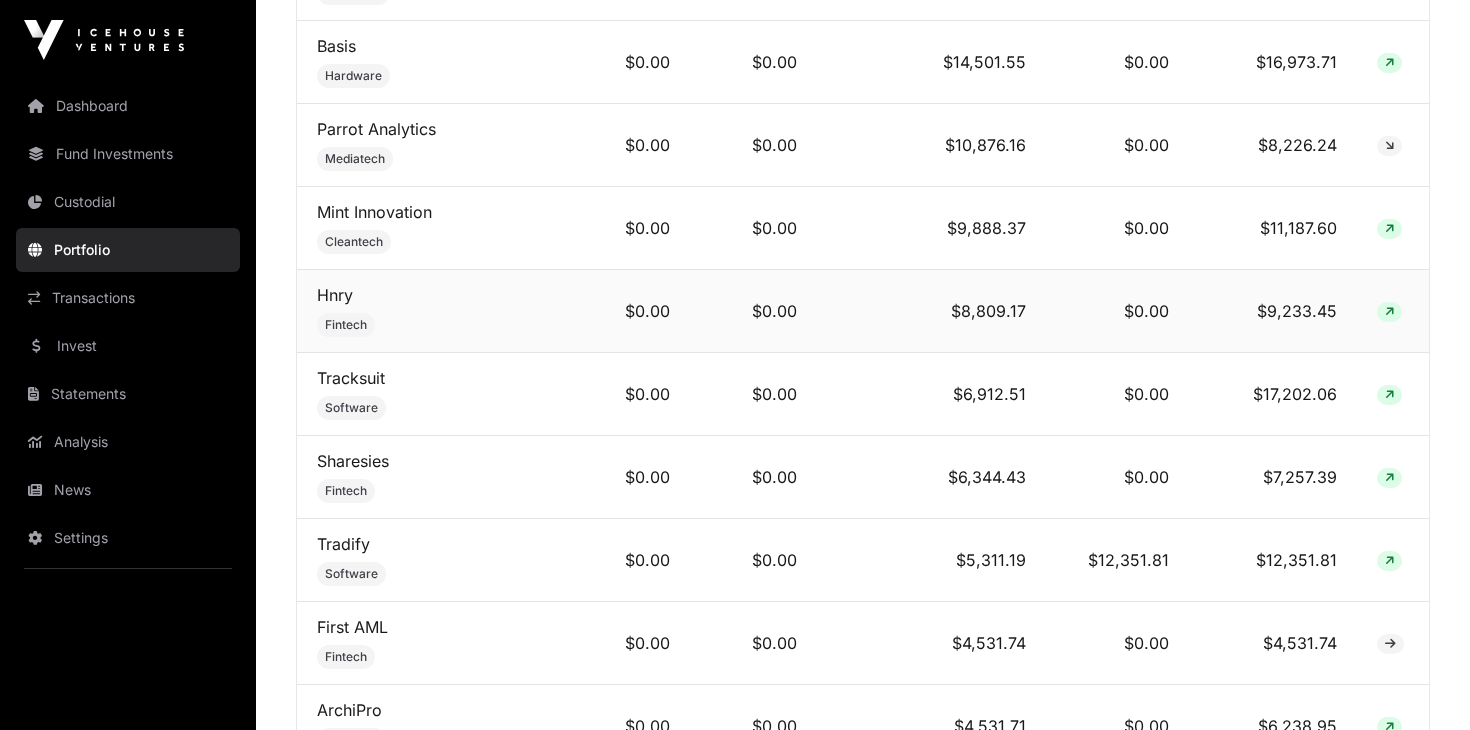 click on "Hnry    Fintech" 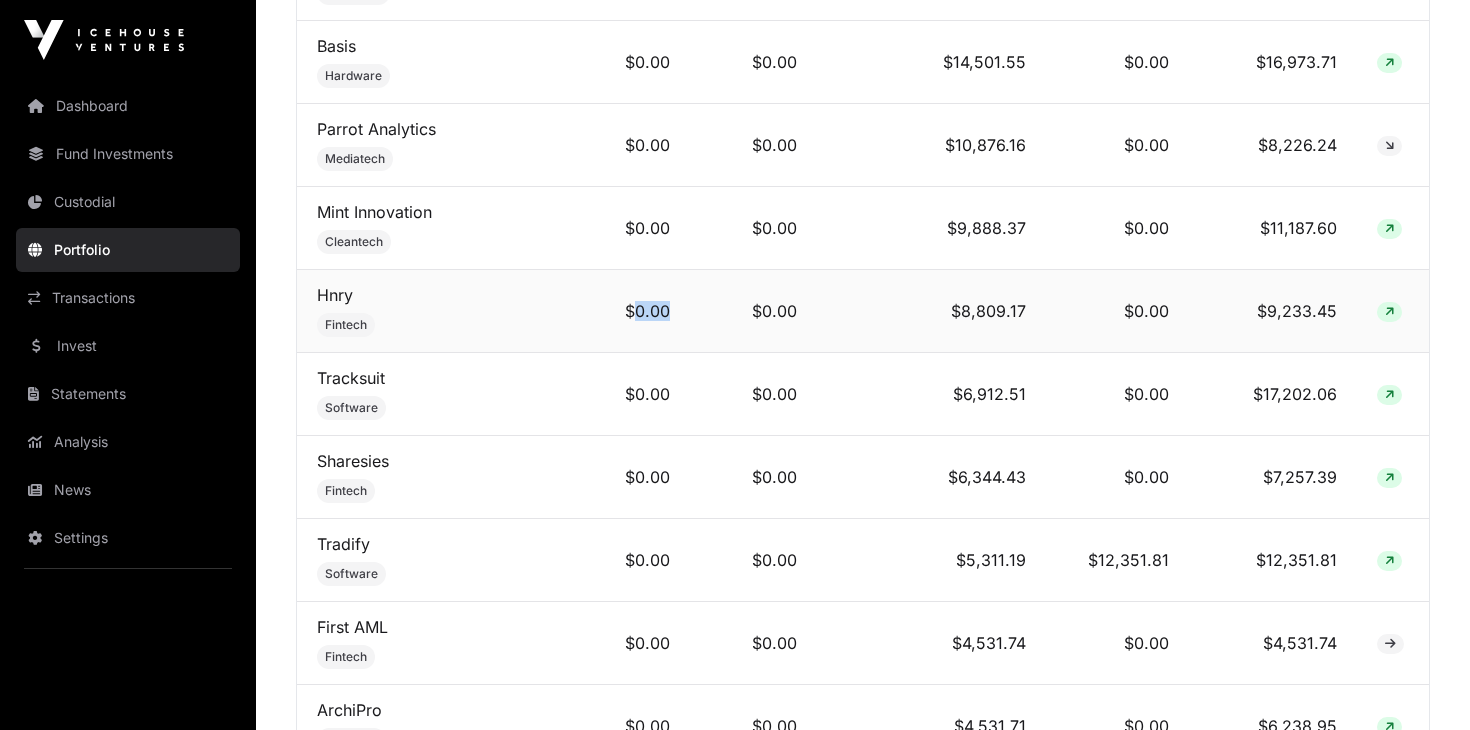 click on "$0.00" 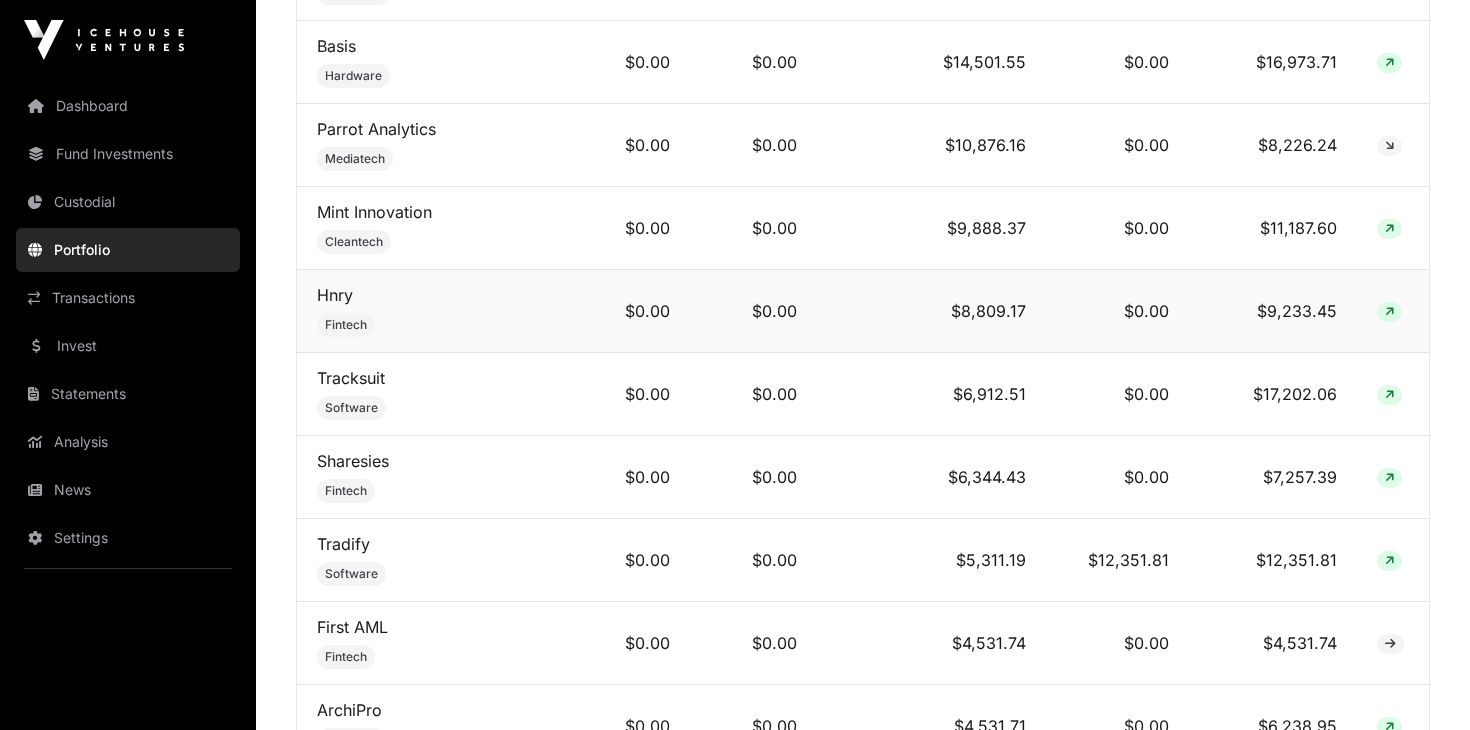 click on "$8,809.17" 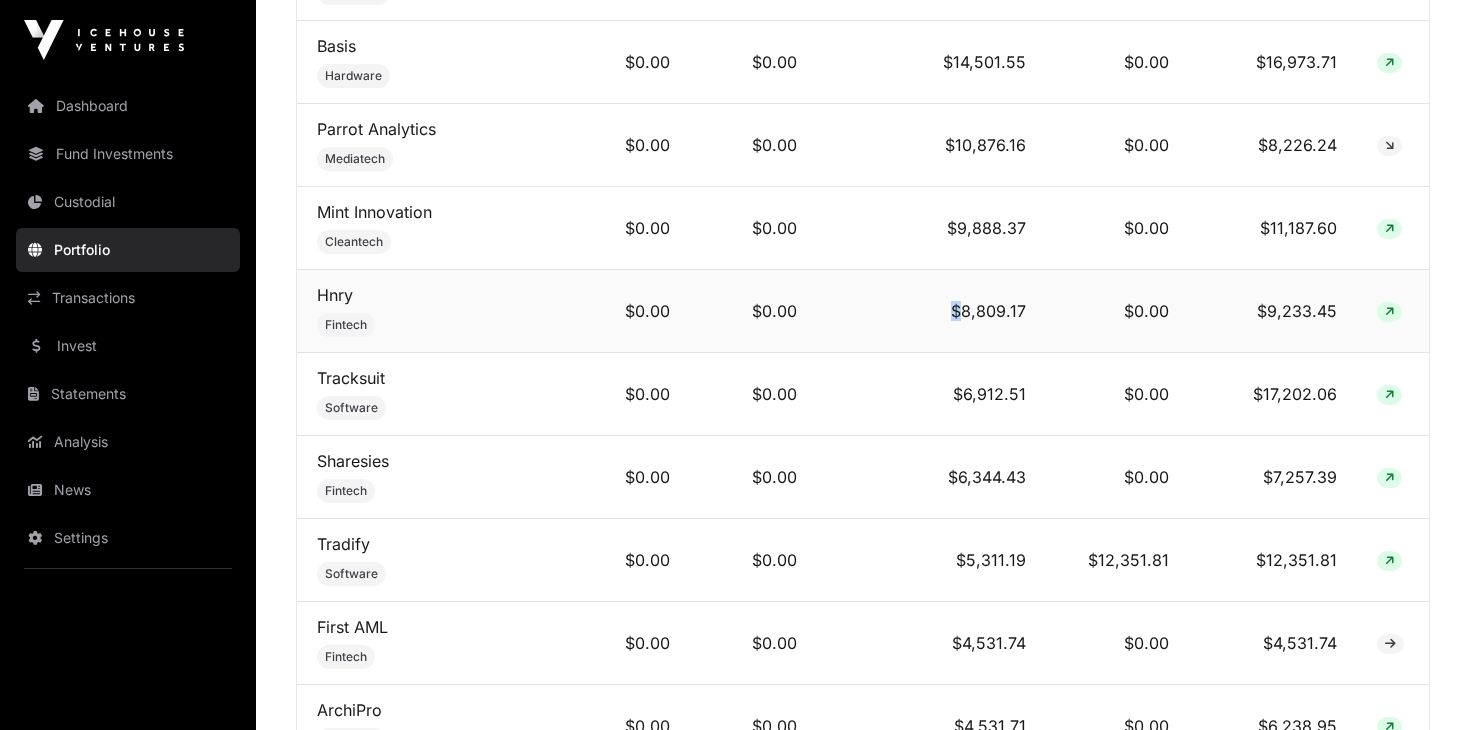 click on "$8,809.17" 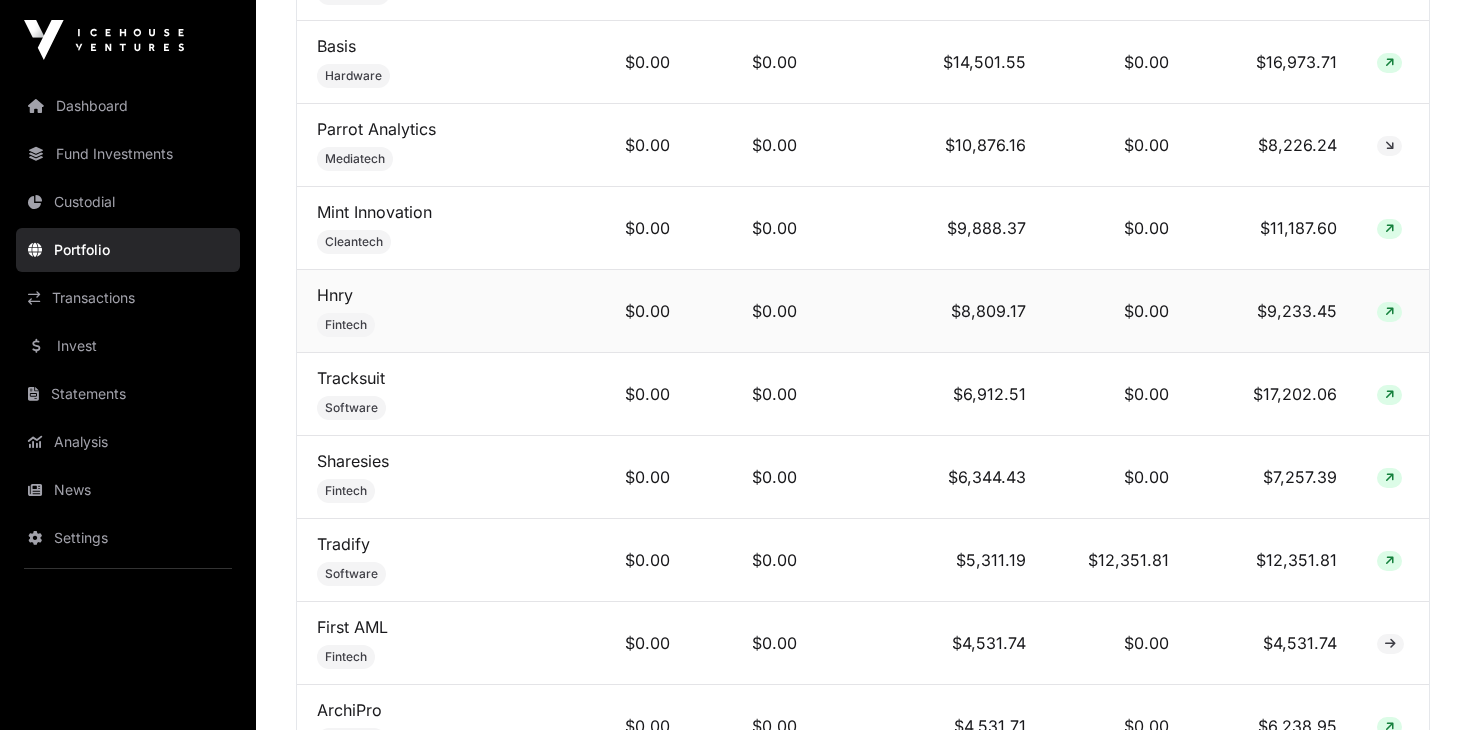 click on "$8,809.17" 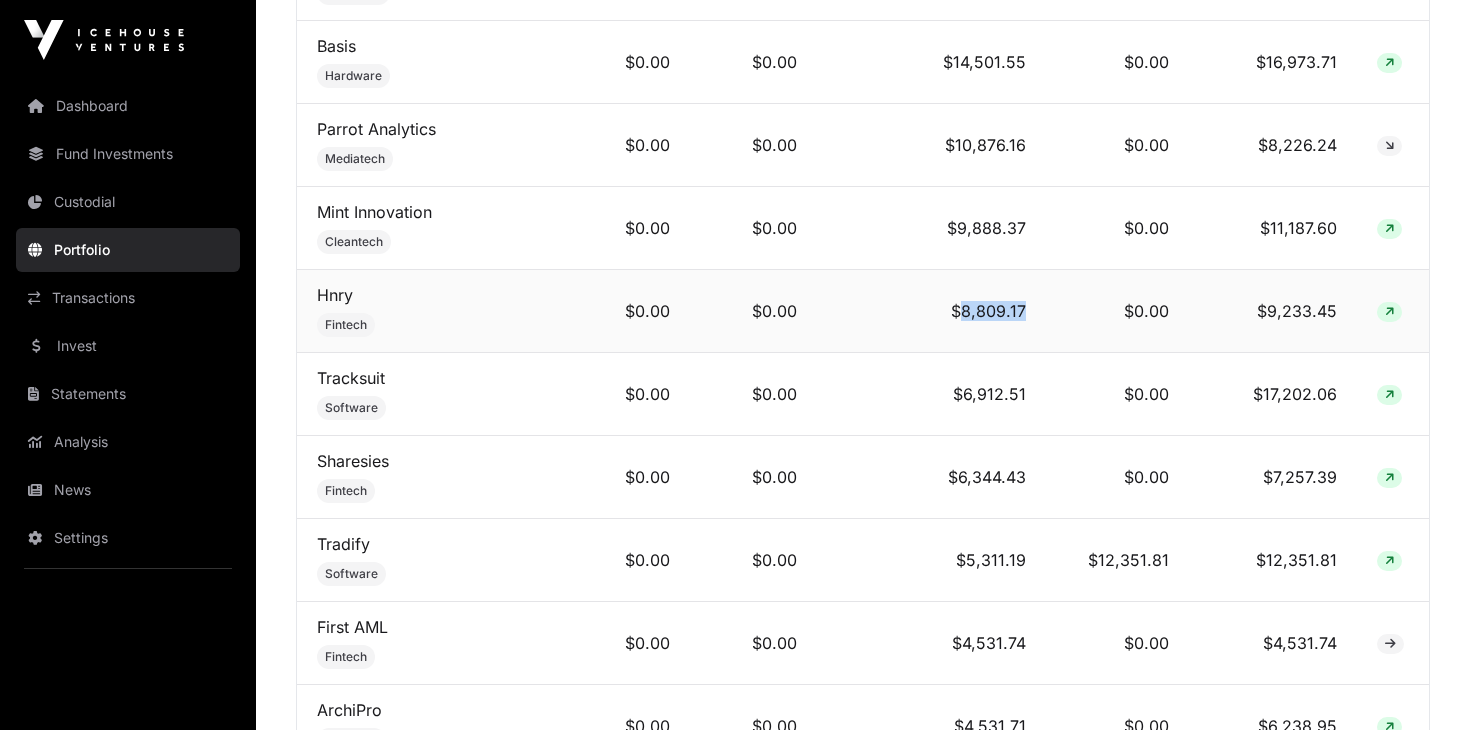 click on "$8,809.17" 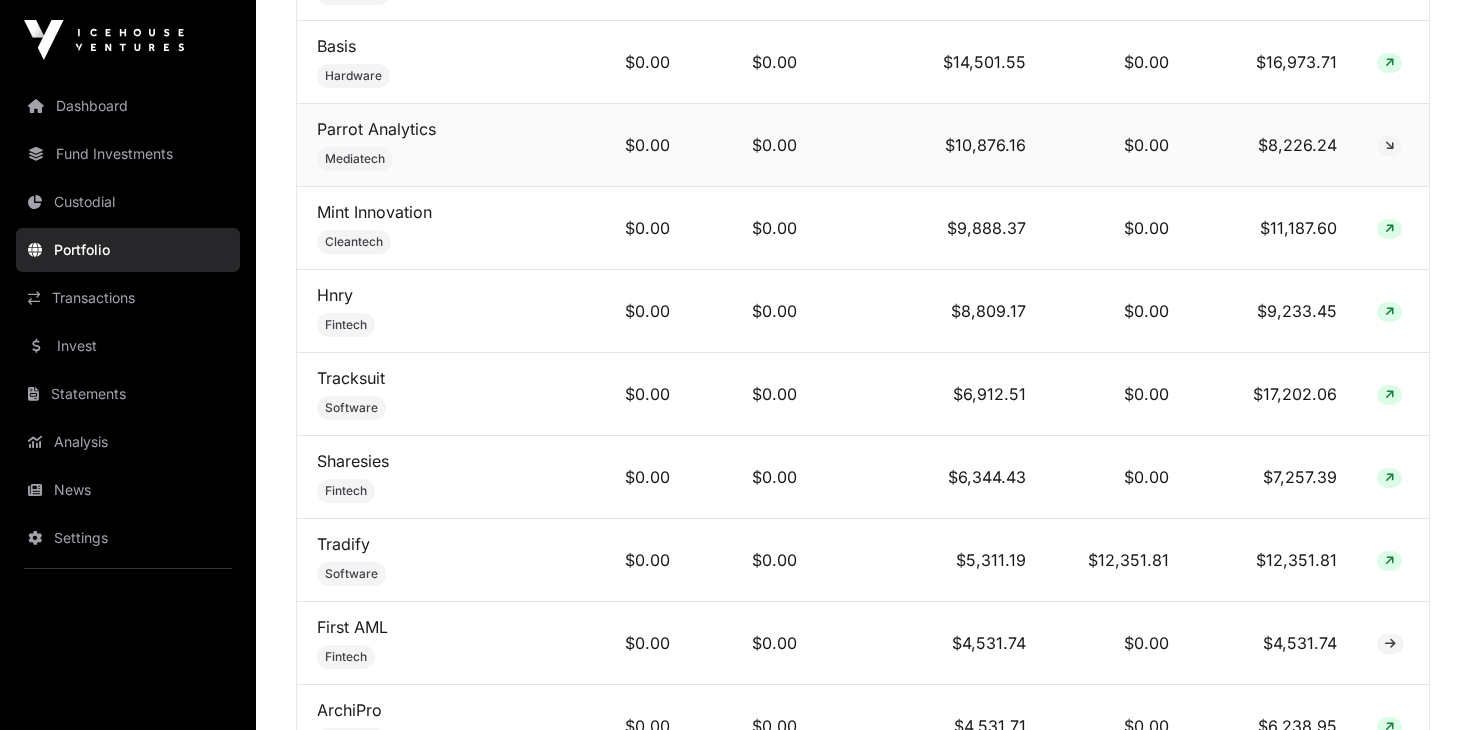 click on "Mediatech" 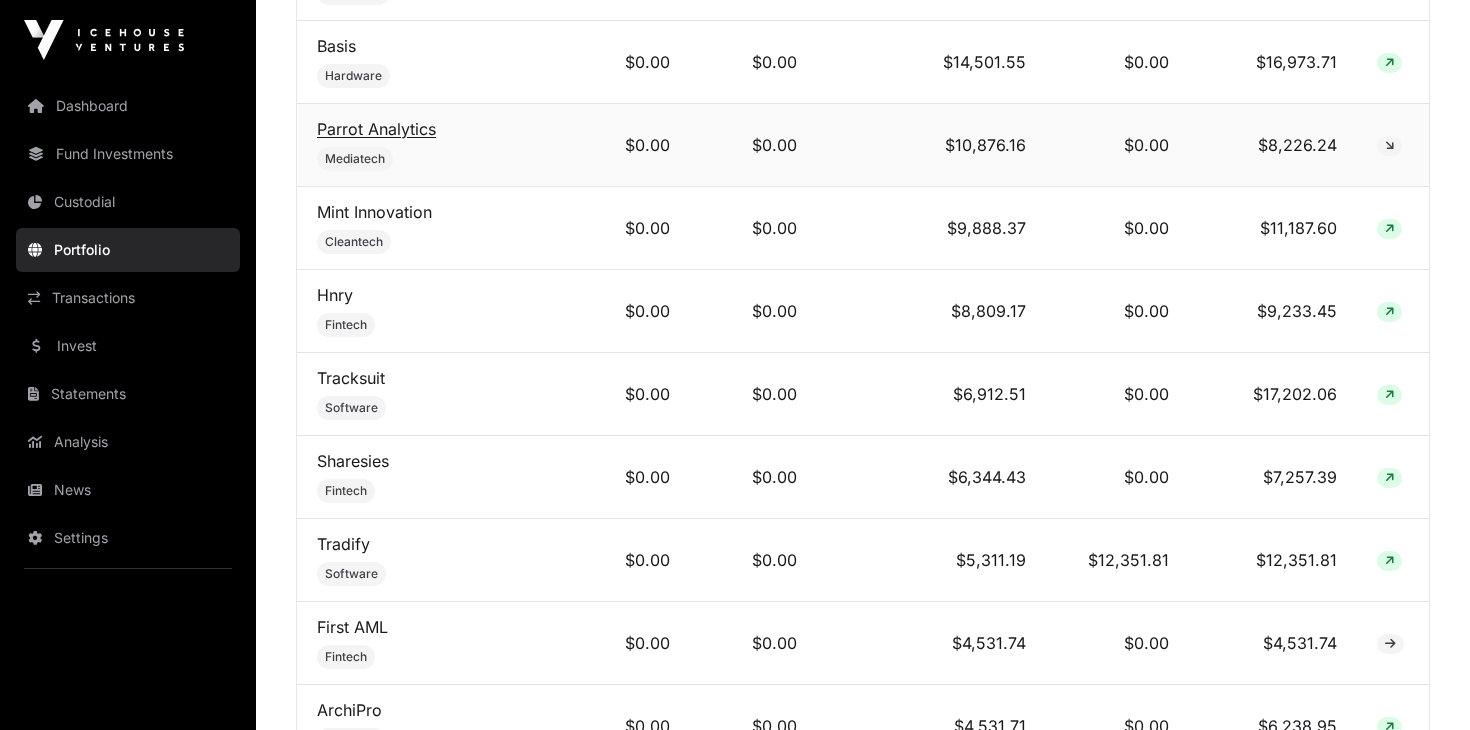 click on "Parrot Analytics" 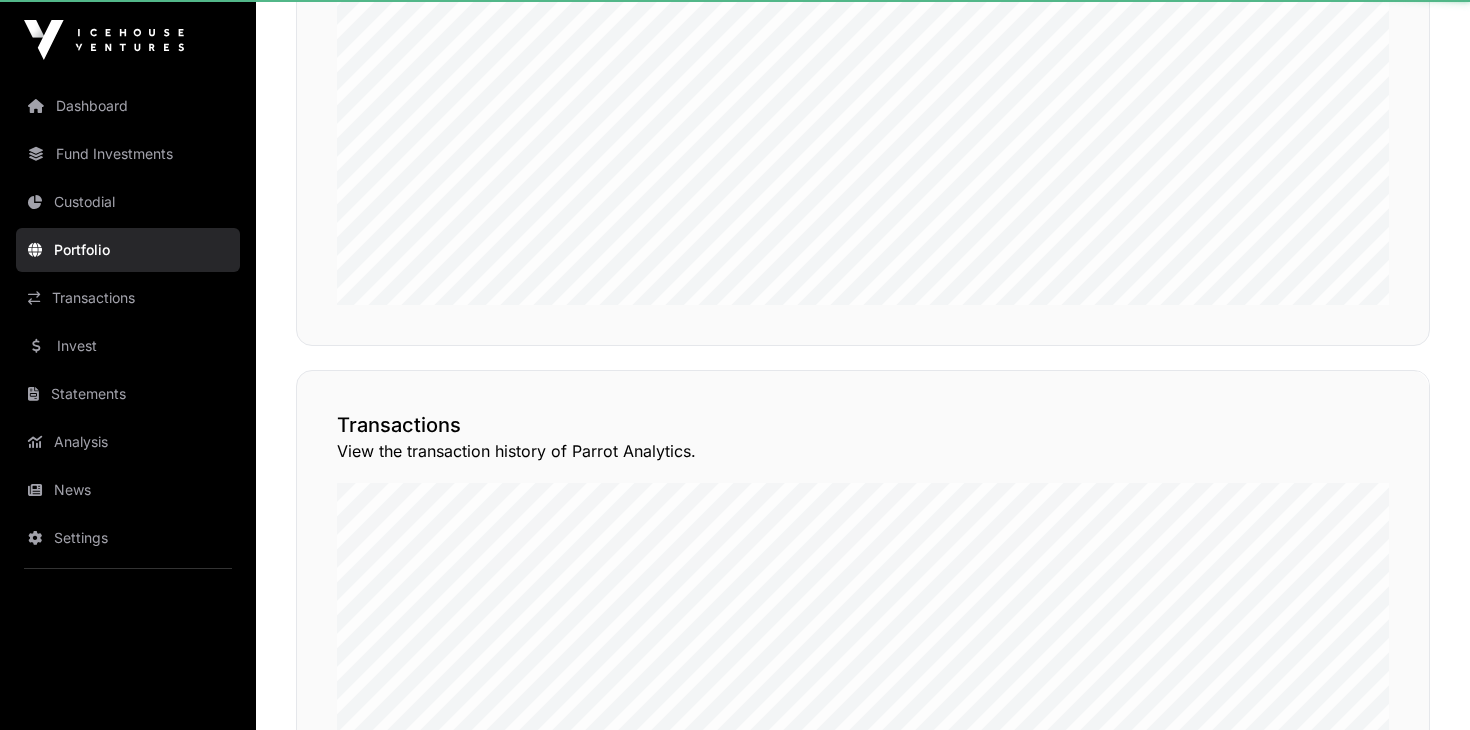 scroll, scrollTop: 0, scrollLeft: 0, axis: both 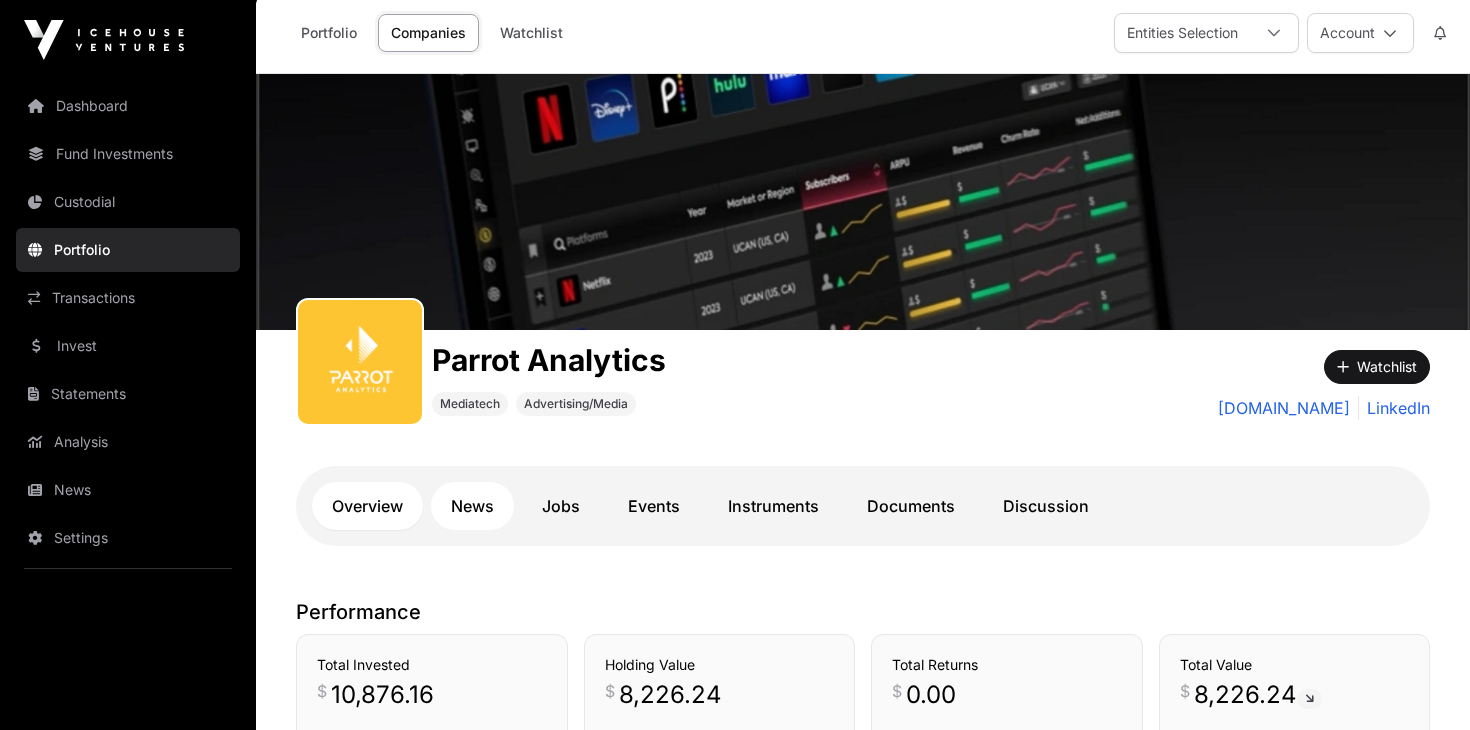 click on "News" 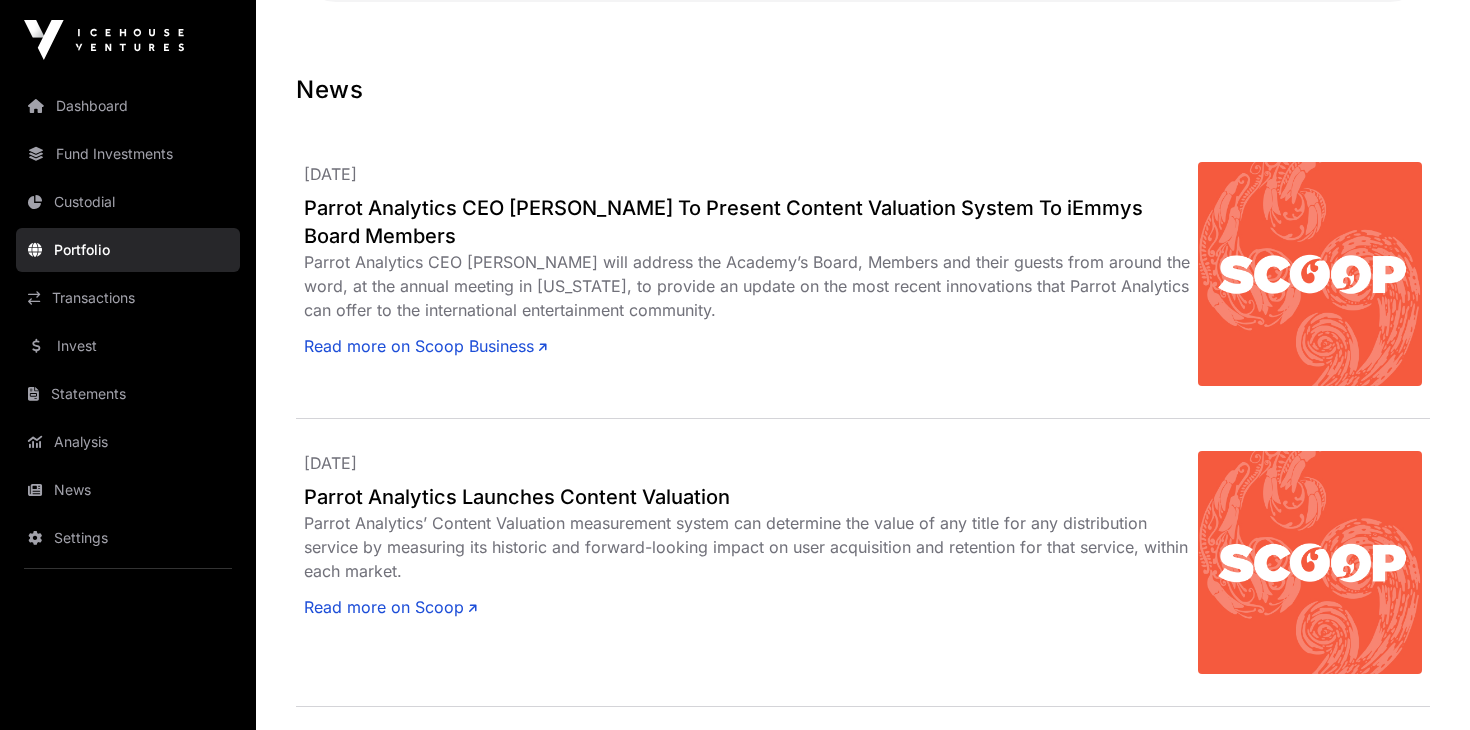 scroll, scrollTop: 545, scrollLeft: 0, axis: vertical 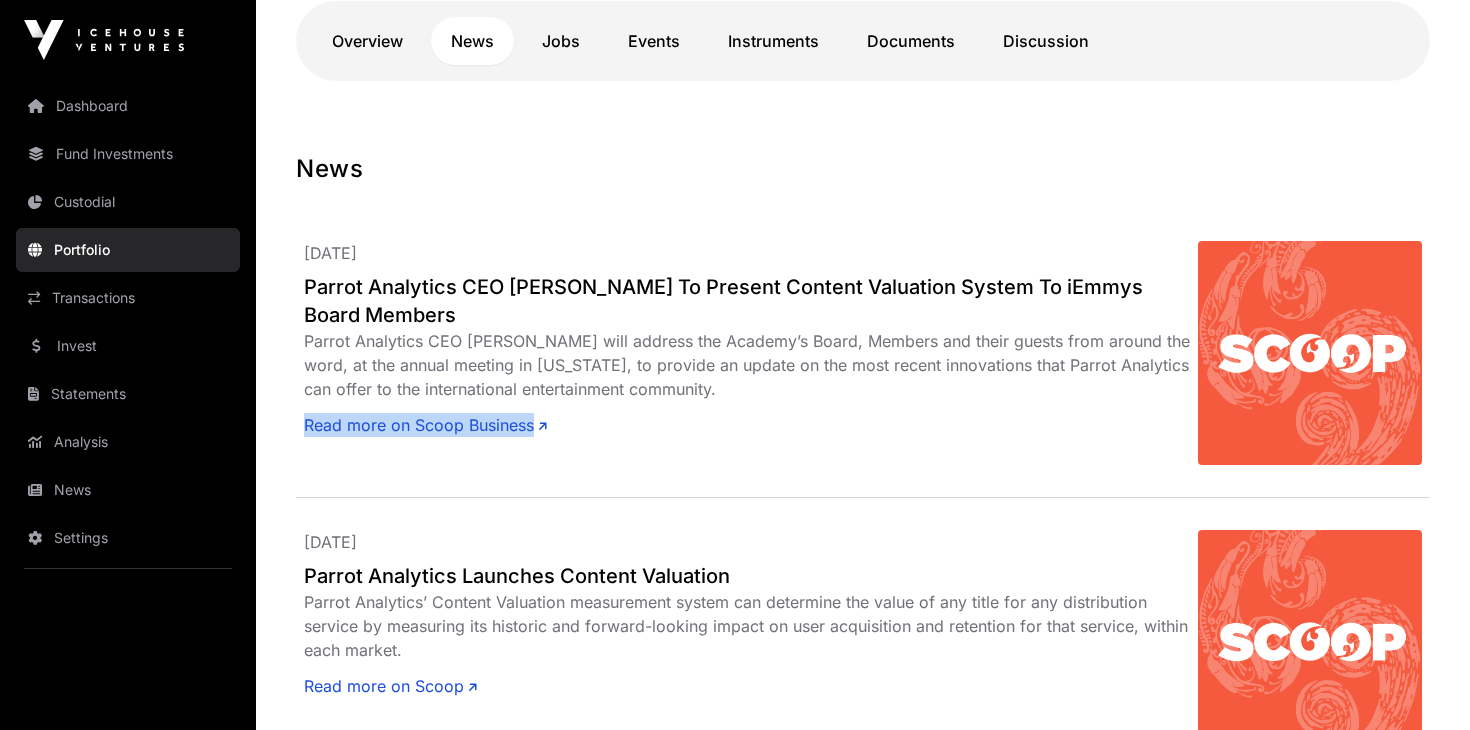 click on "Portfolio" 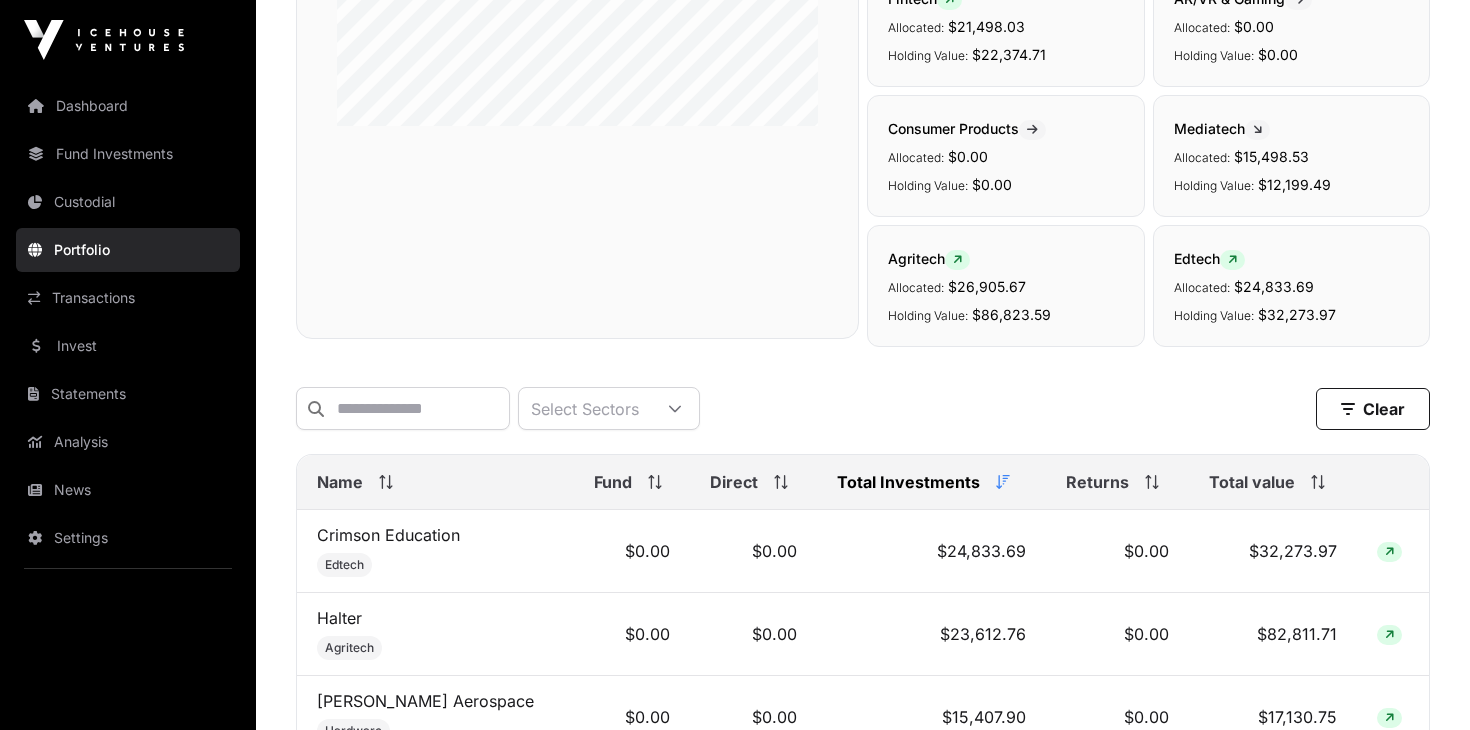 scroll, scrollTop: 0, scrollLeft: 0, axis: both 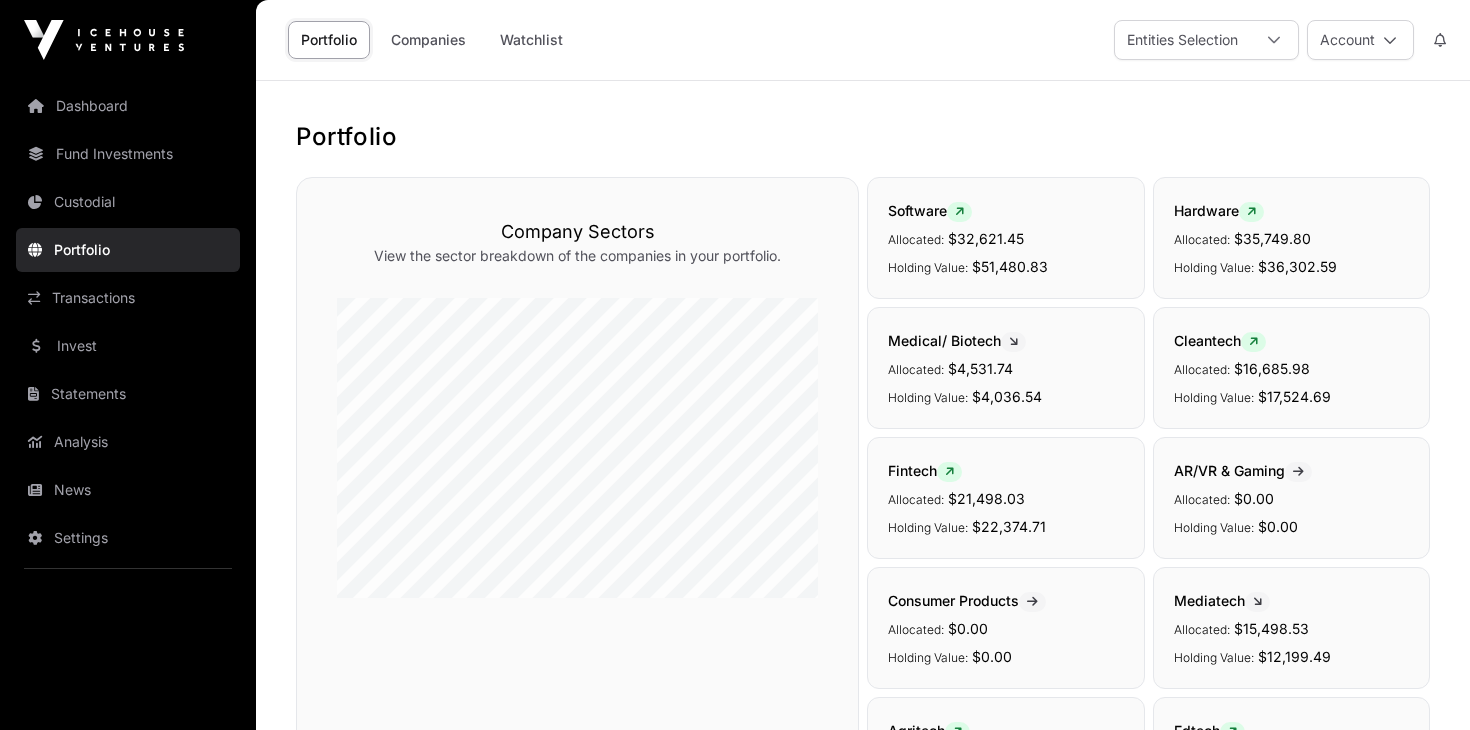 click on "Portfolio" 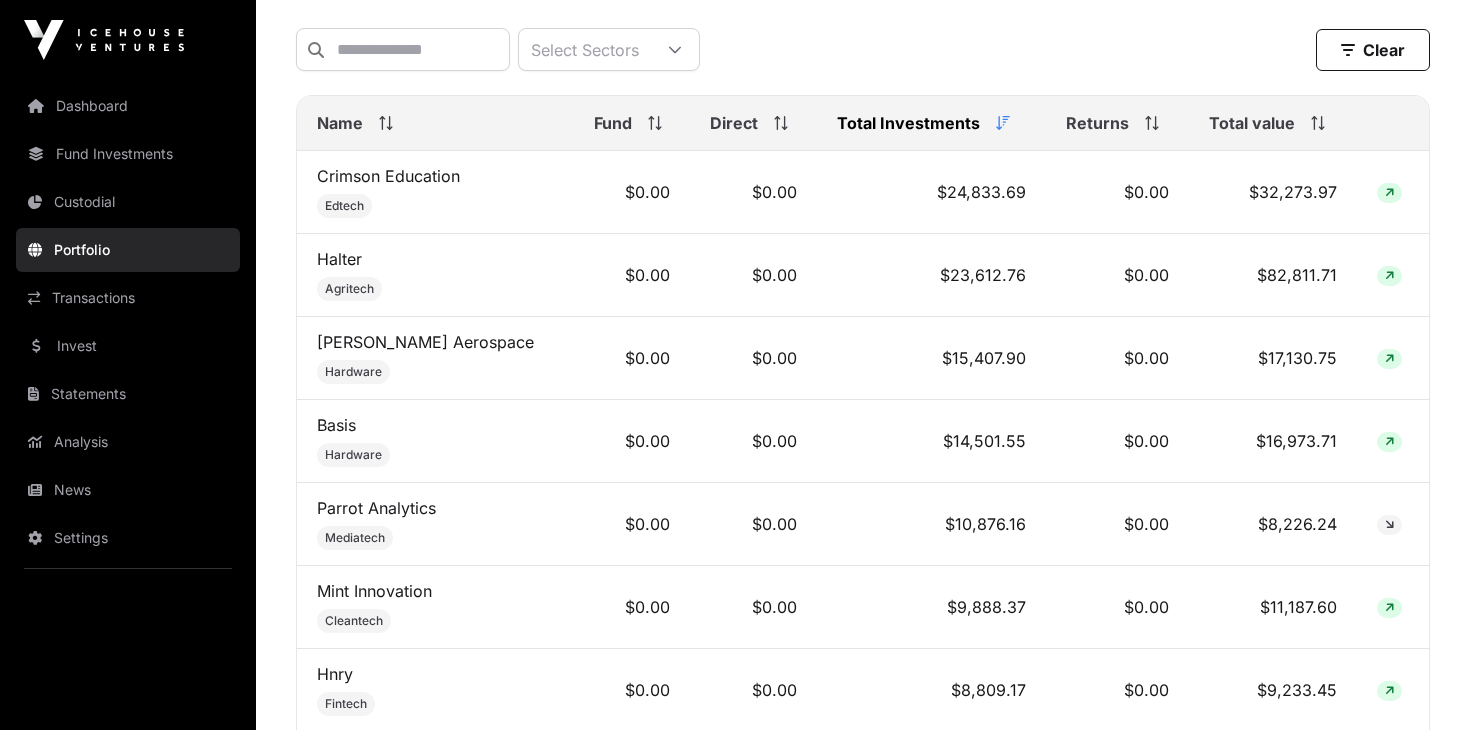 scroll, scrollTop: 830, scrollLeft: 0, axis: vertical 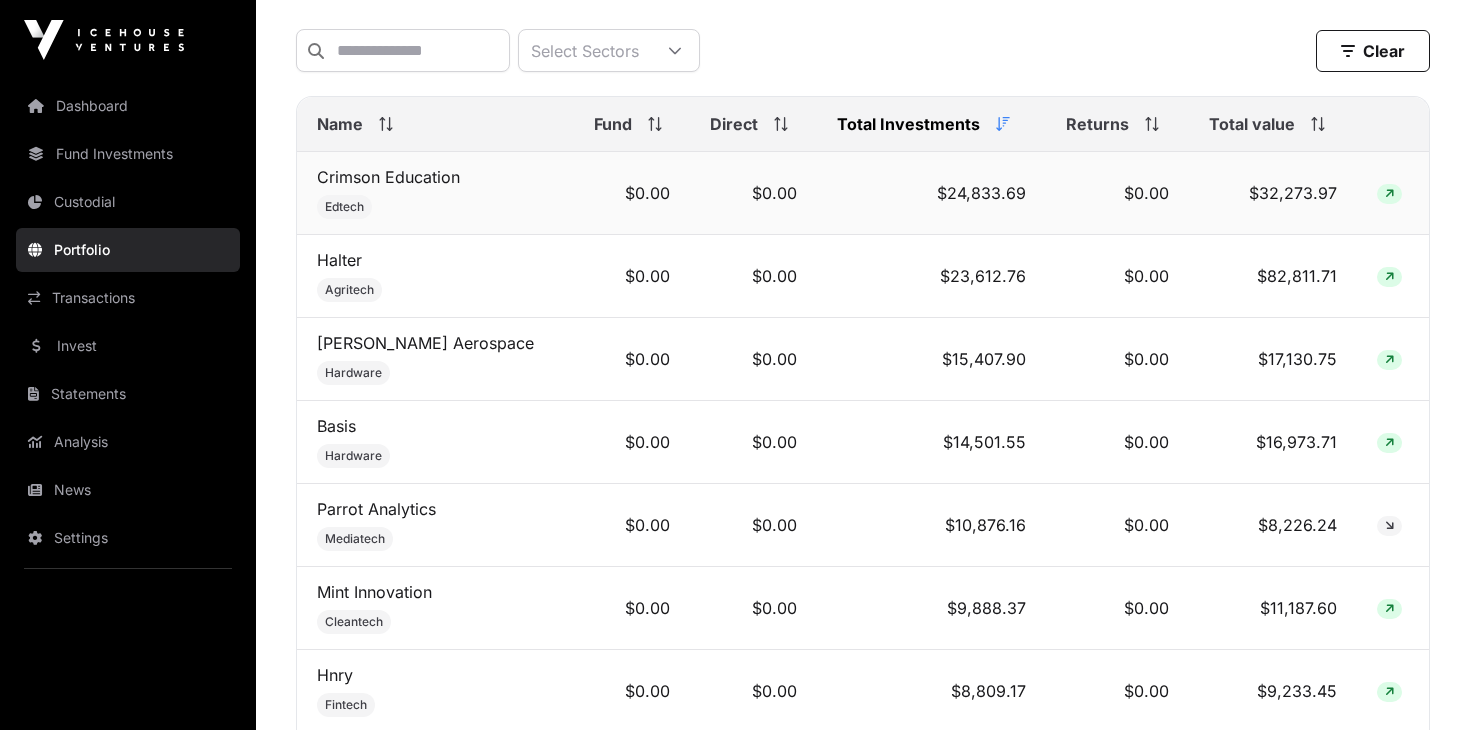 click on "Edtech" 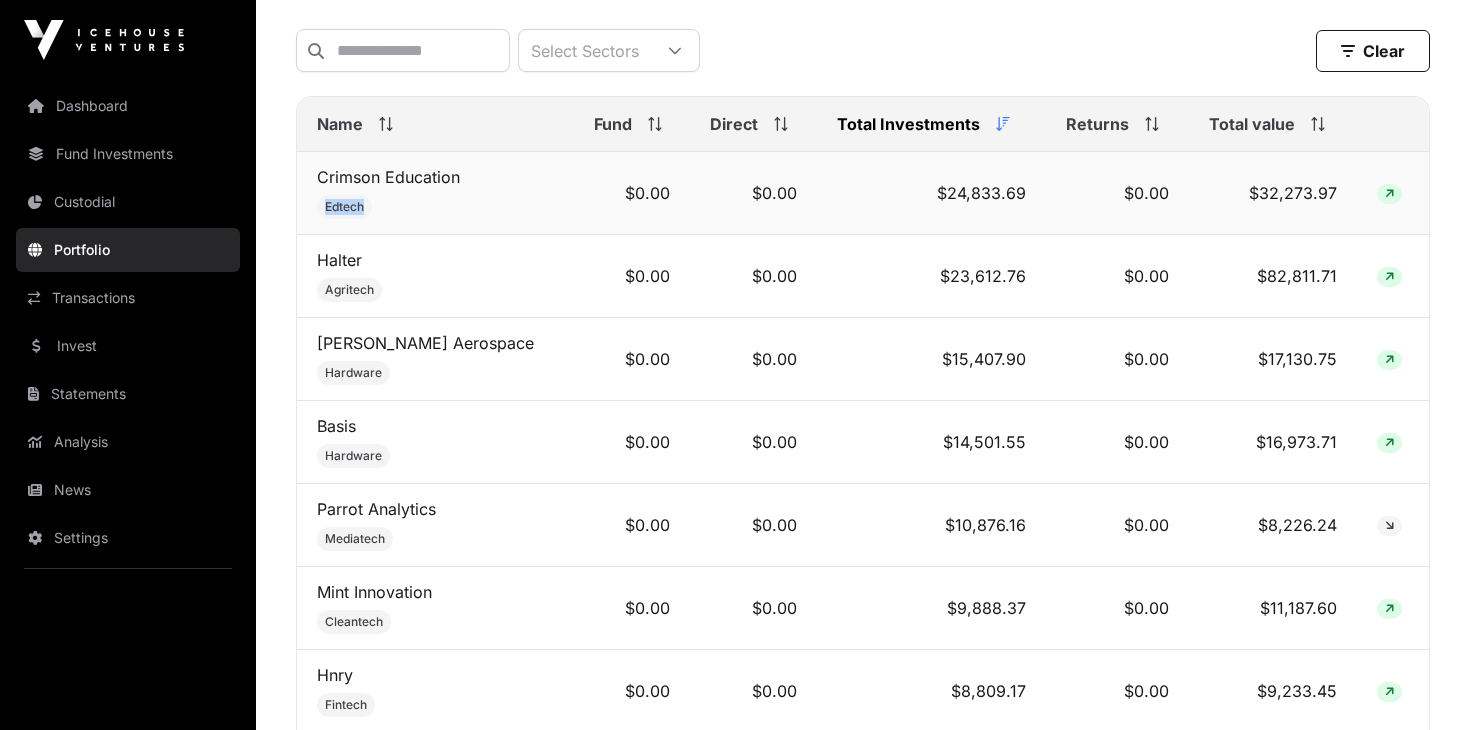 click on "Edtech" 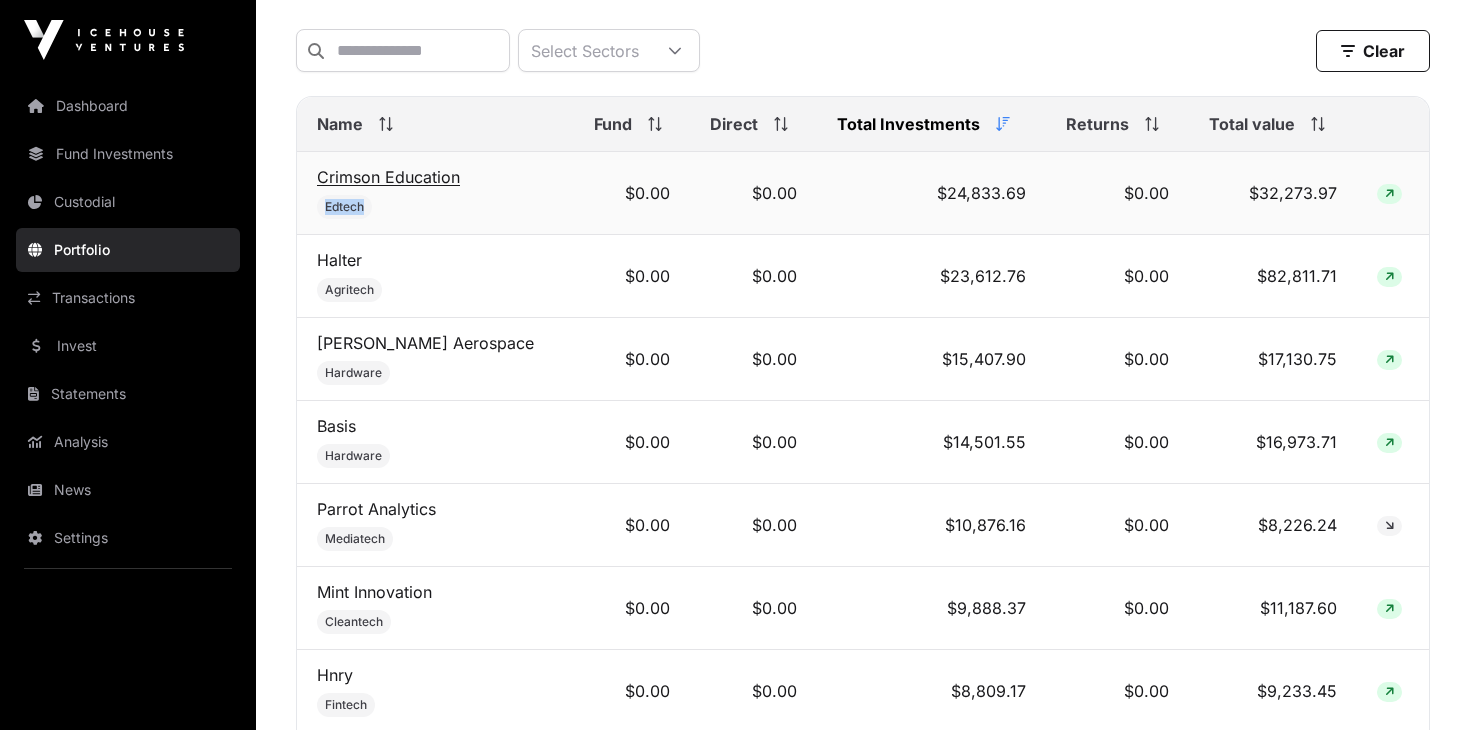 click on "Crimson Education" 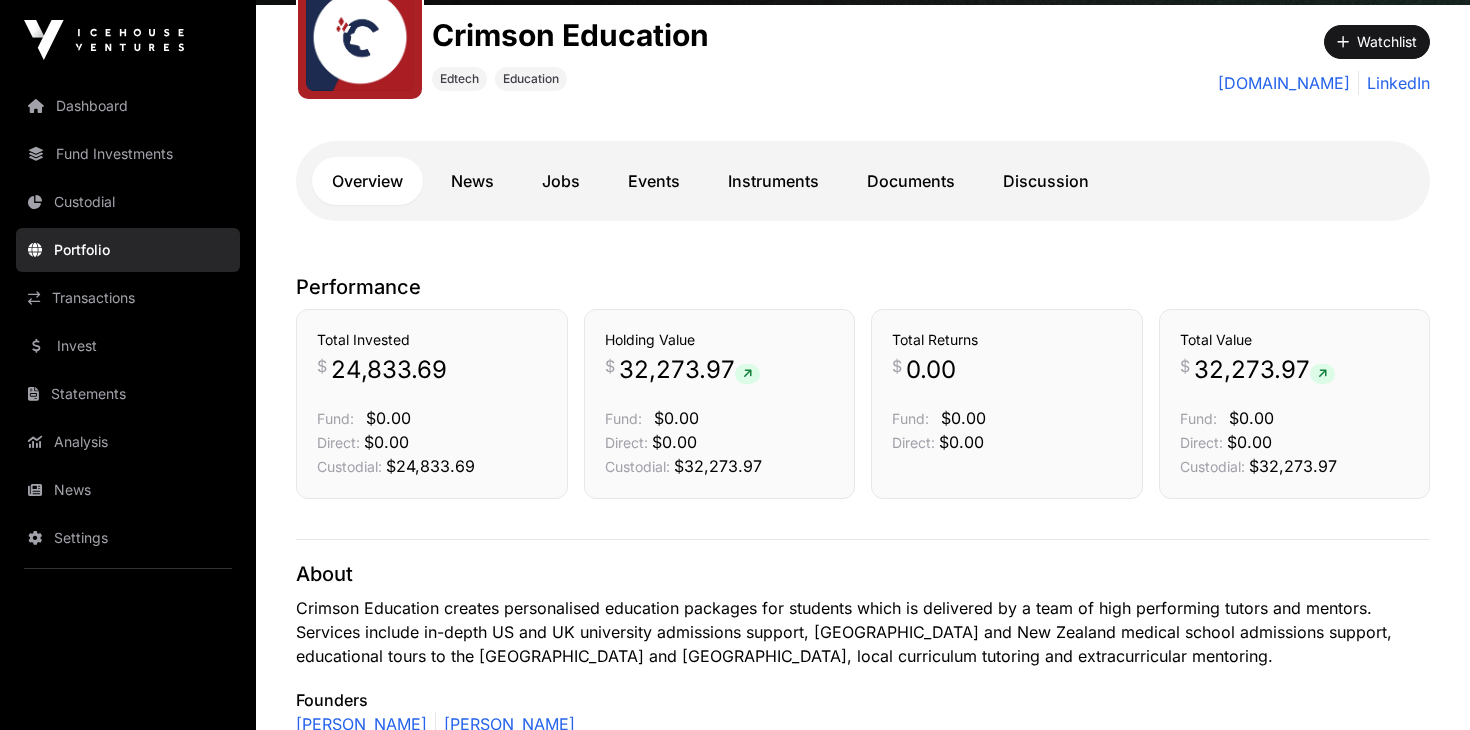 scroll, scrollTop: 278, scrollLeft: 0, axis: vertical 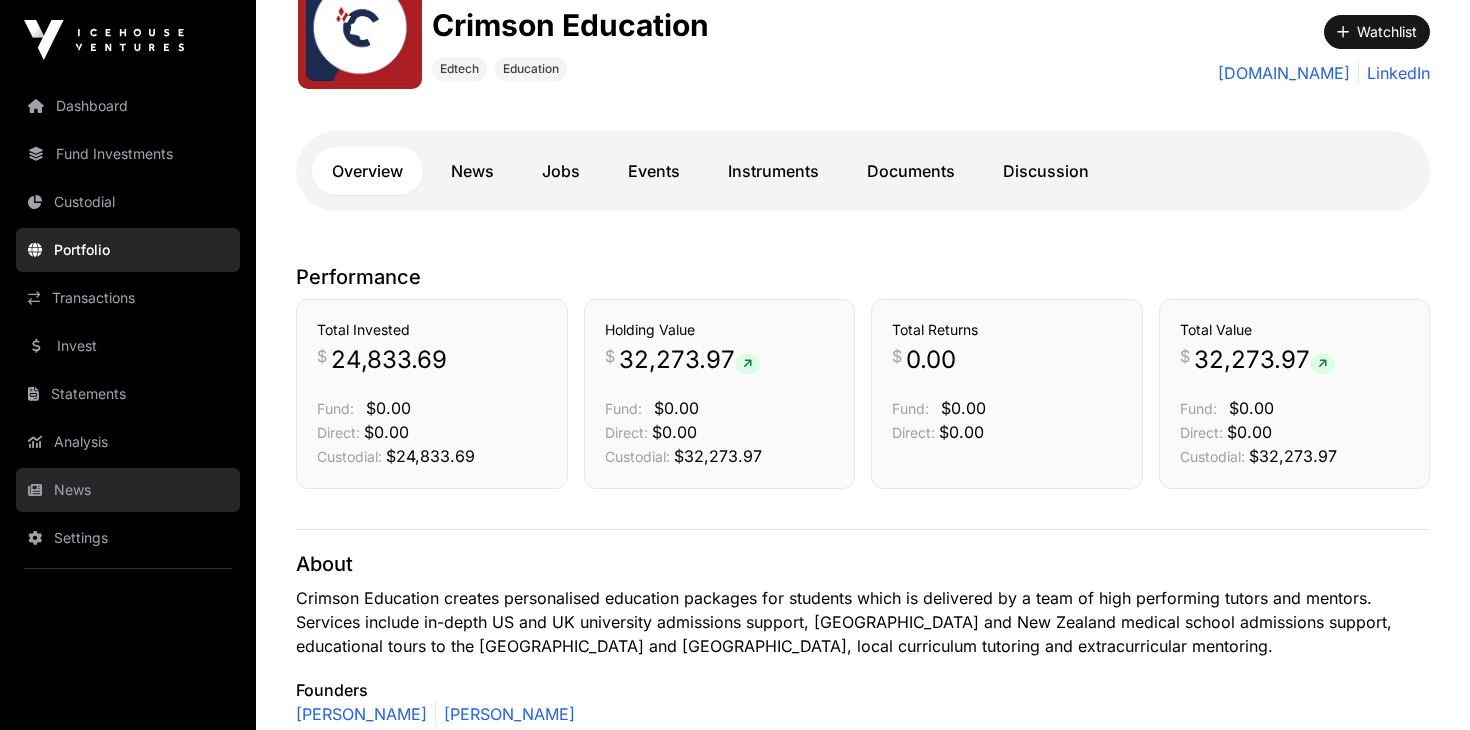 click on "News" 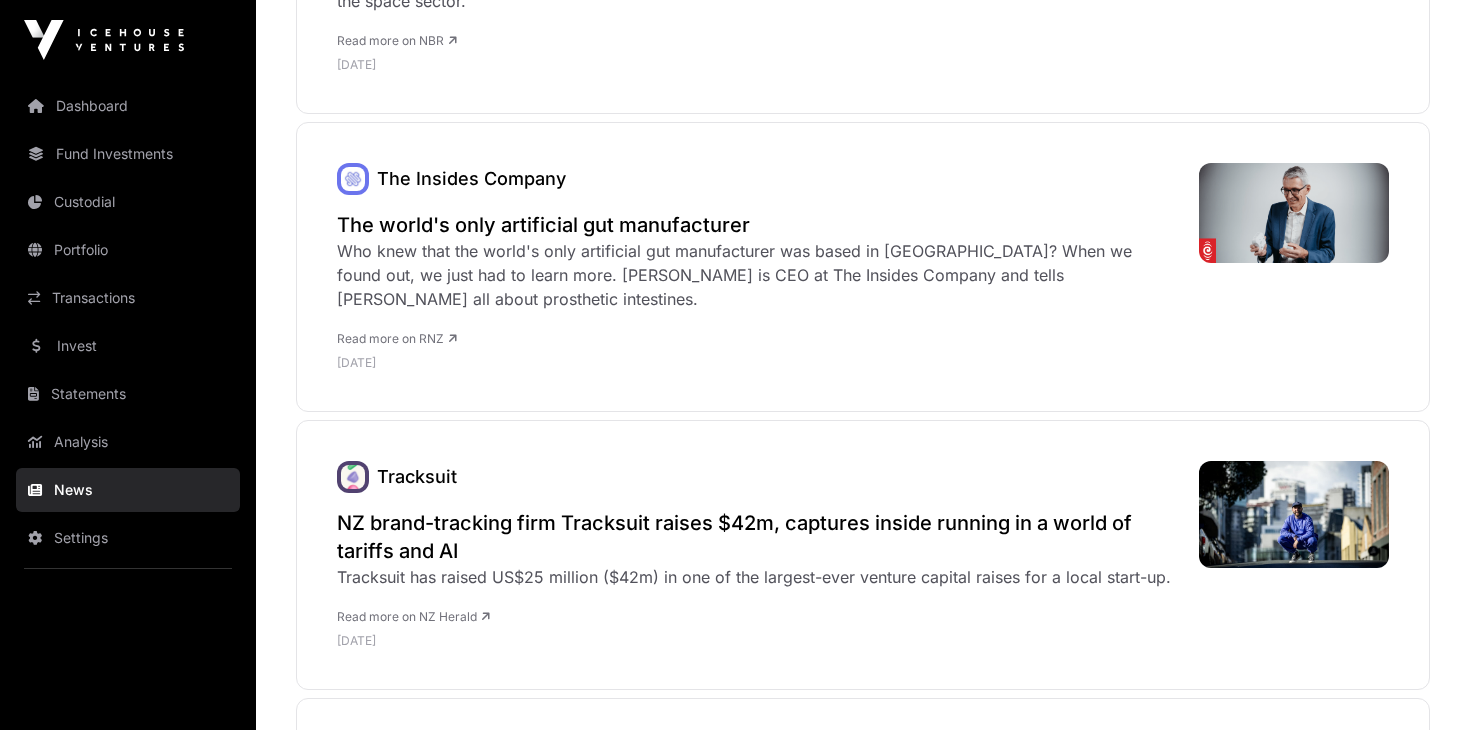 scroll, scrollTop: 4115, scrollLeft: 0, axis: vertical 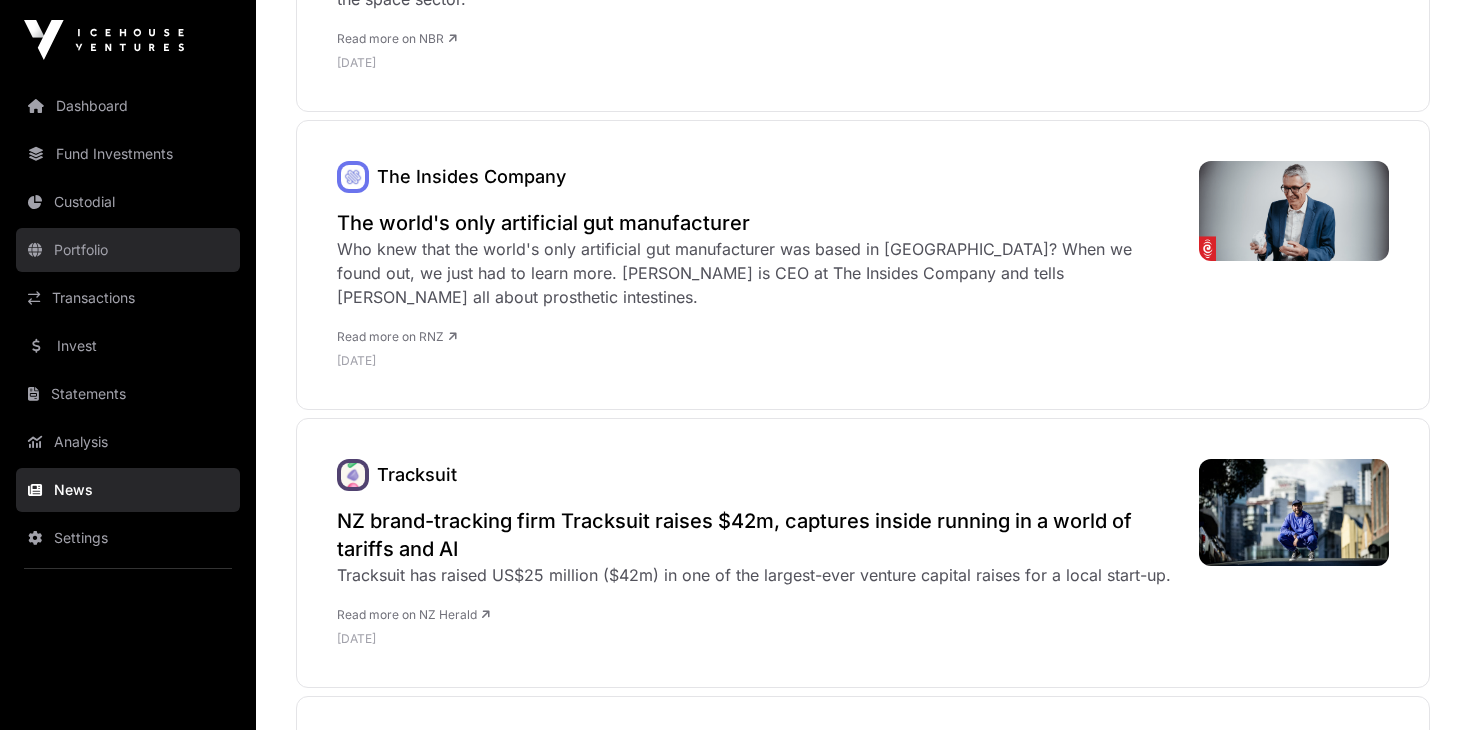 click on "Portfolio" 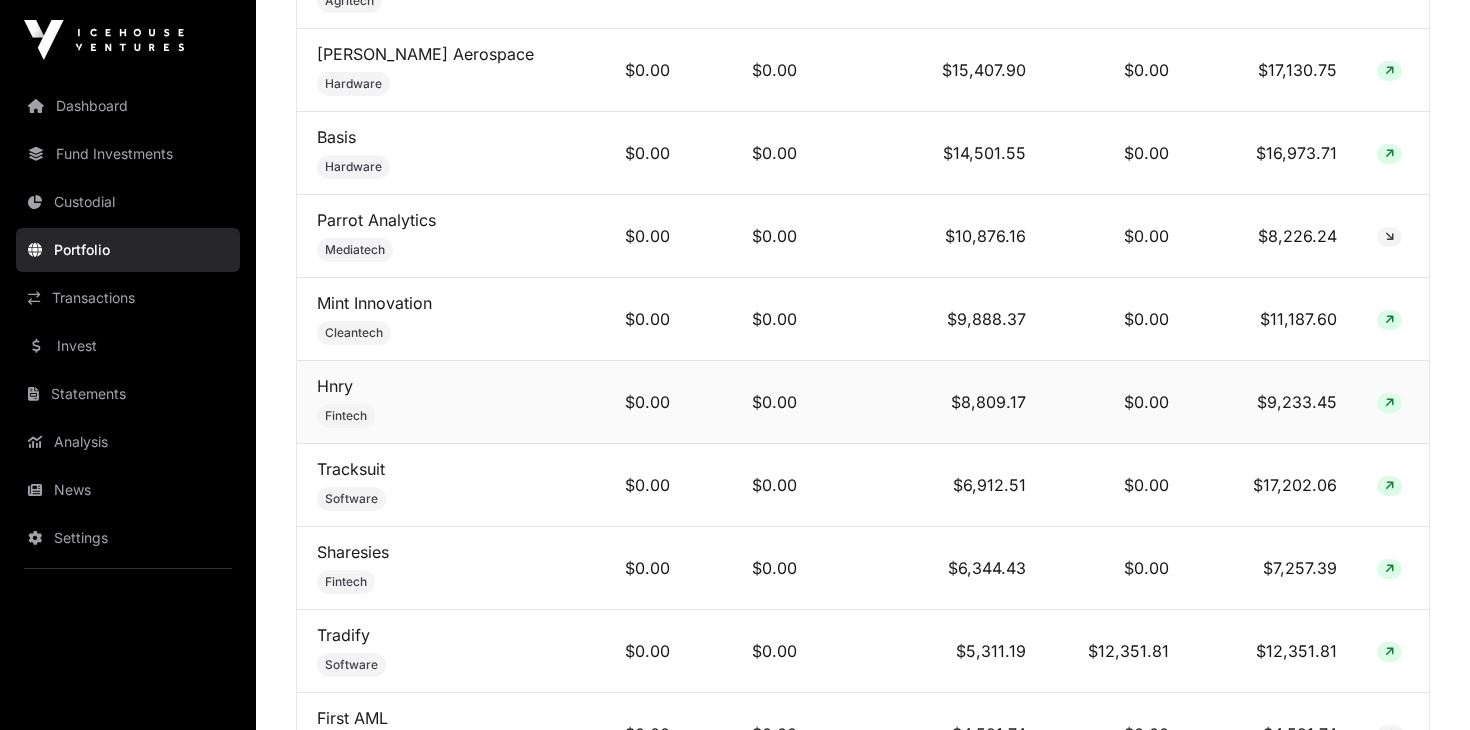 scroll, scrollTop: 1114, scrollLeft: 0, axis: vertical 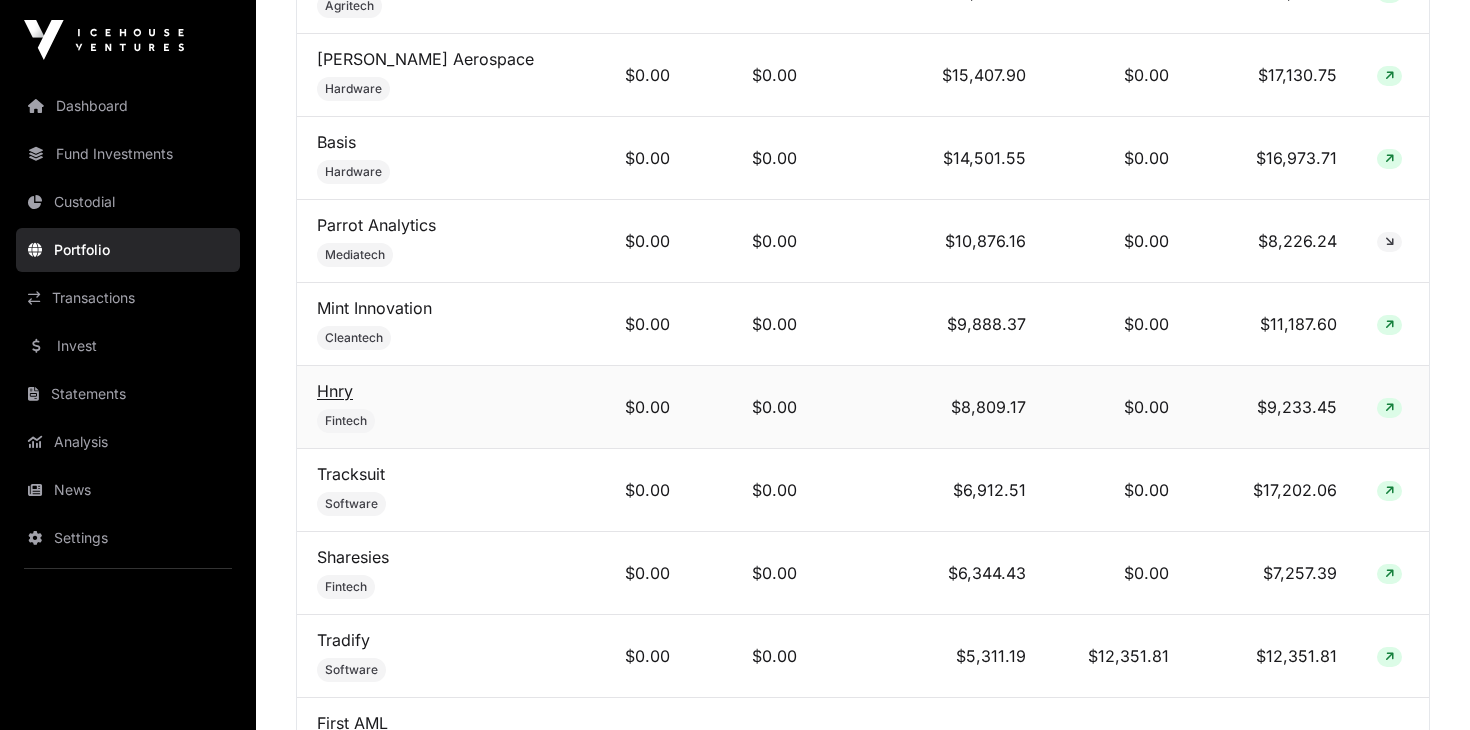 click on "Hnry" 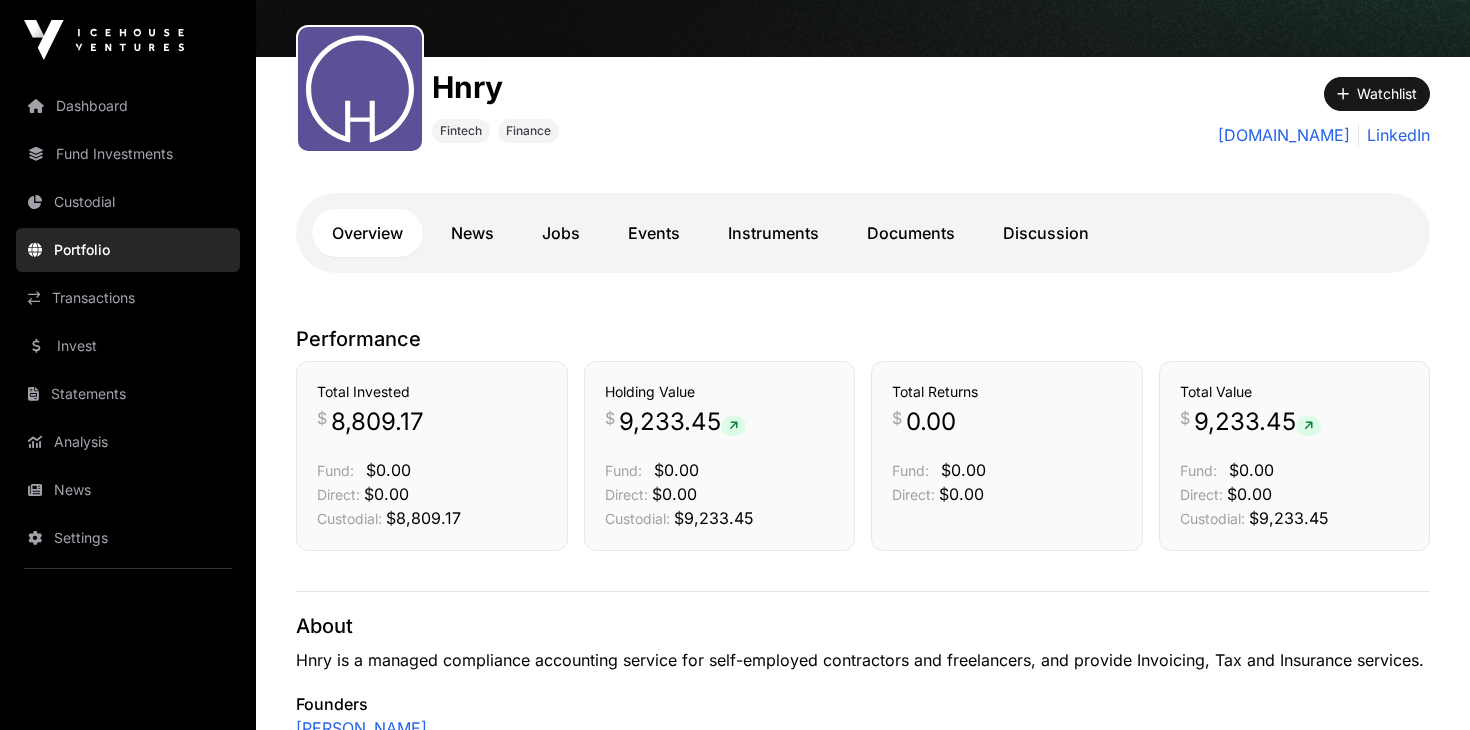 scroll, scrollTop: 220, scrollLeft: 0, axis: vertical 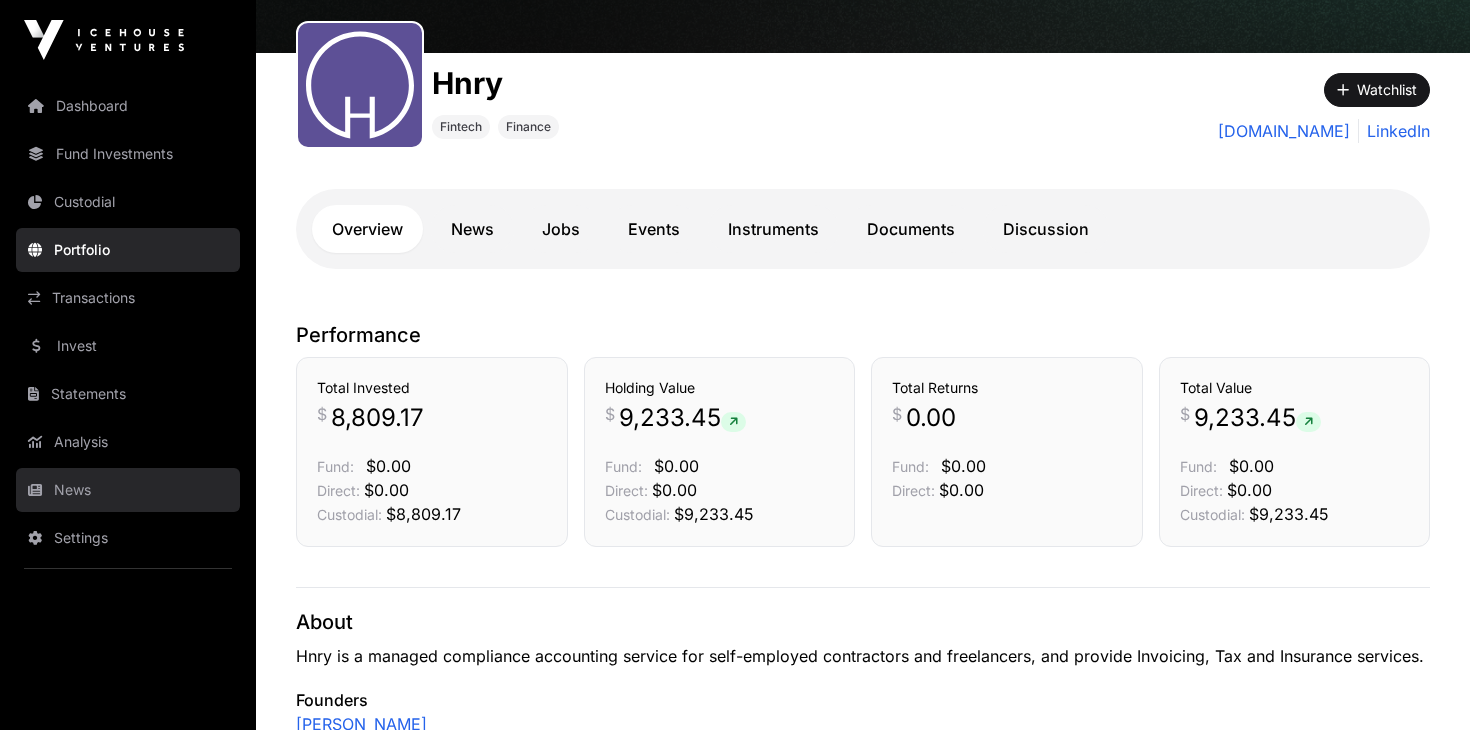 click 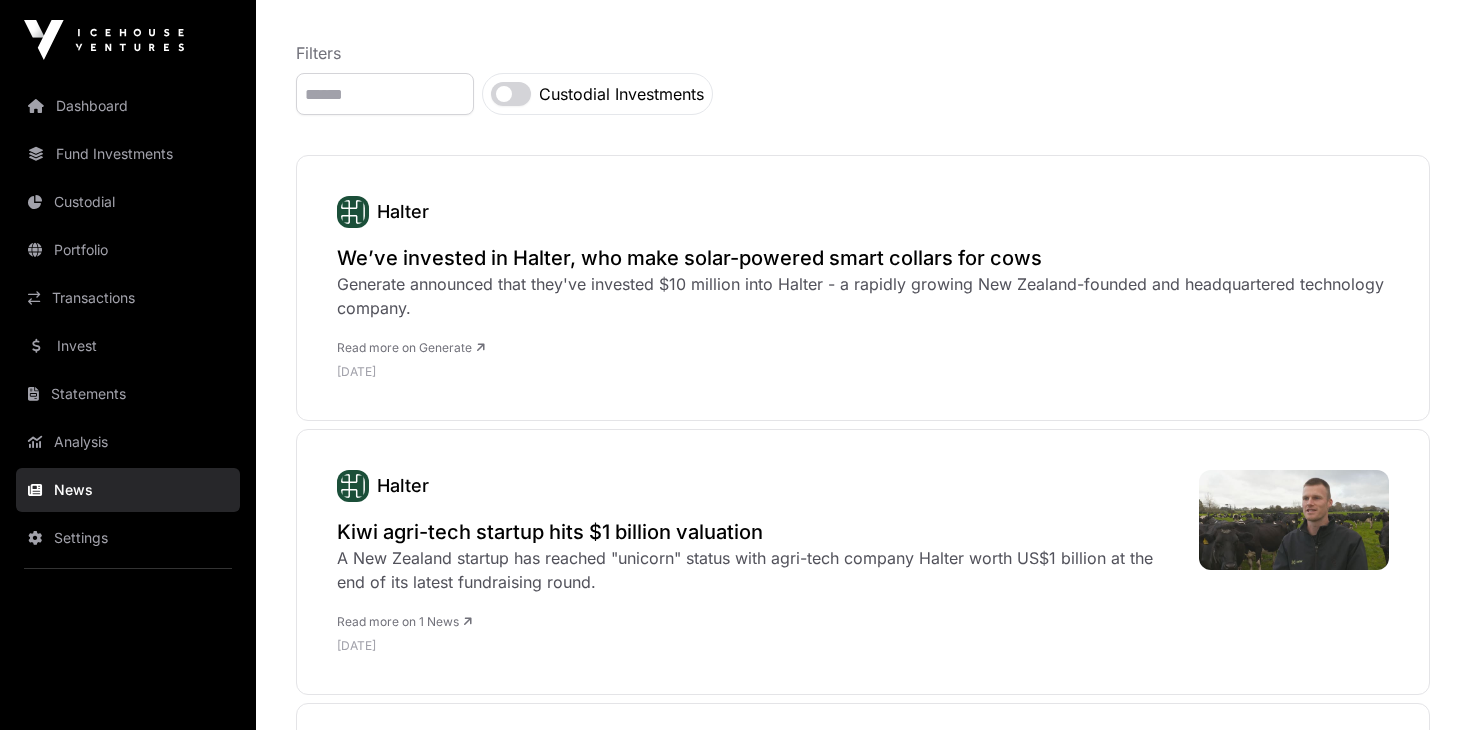scroll, scrollTop: 0, scrollLeft: 0, axis: both 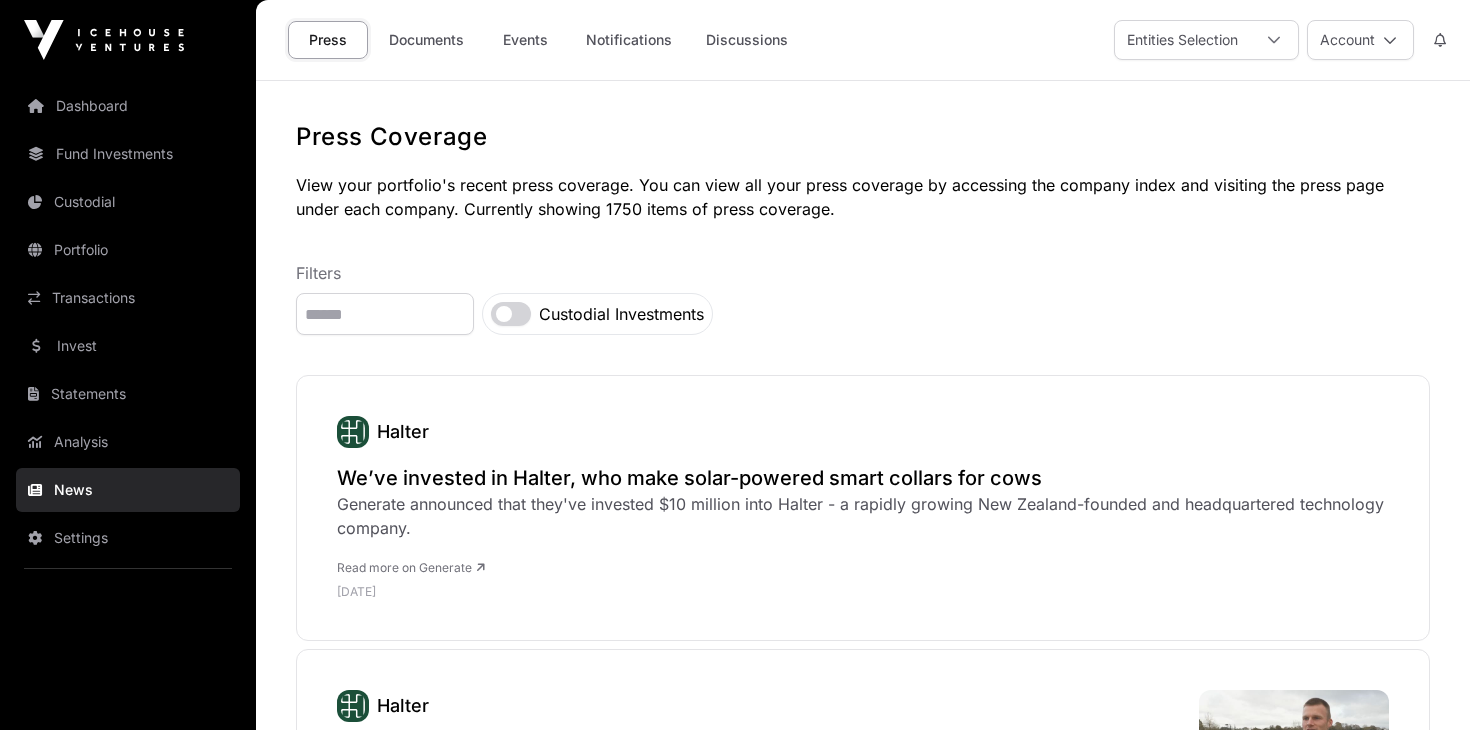 click 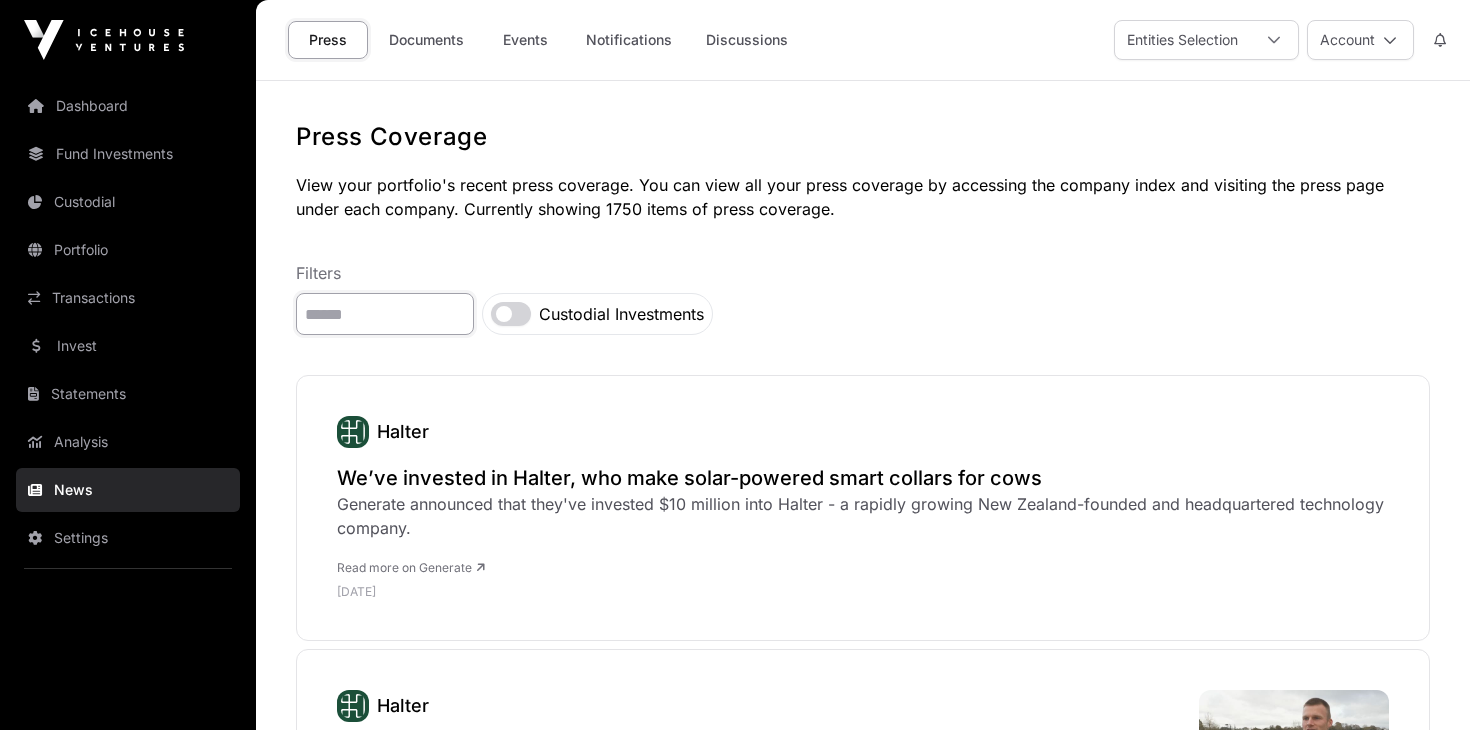 click 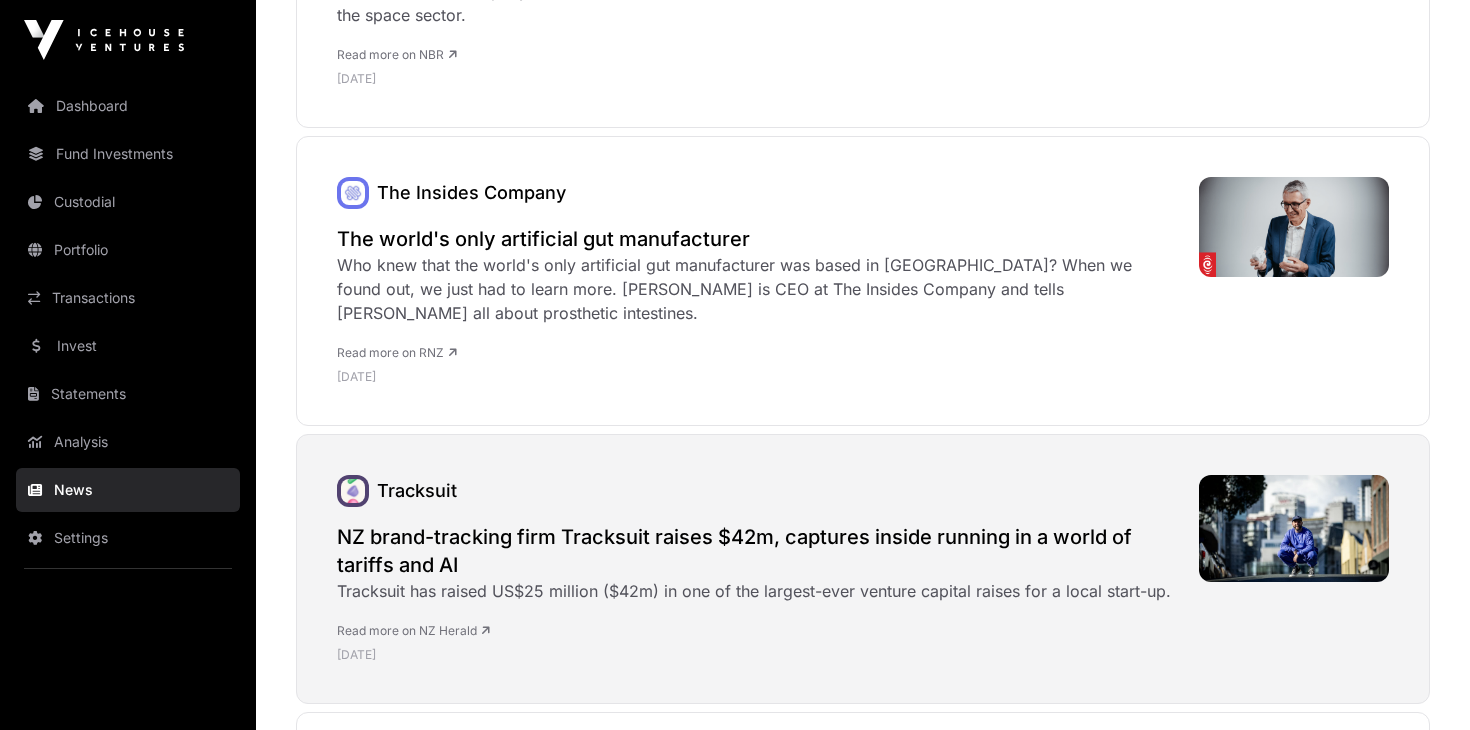 scroll, scrollTop: 4089, scrollLeft: 0, axis: vertical 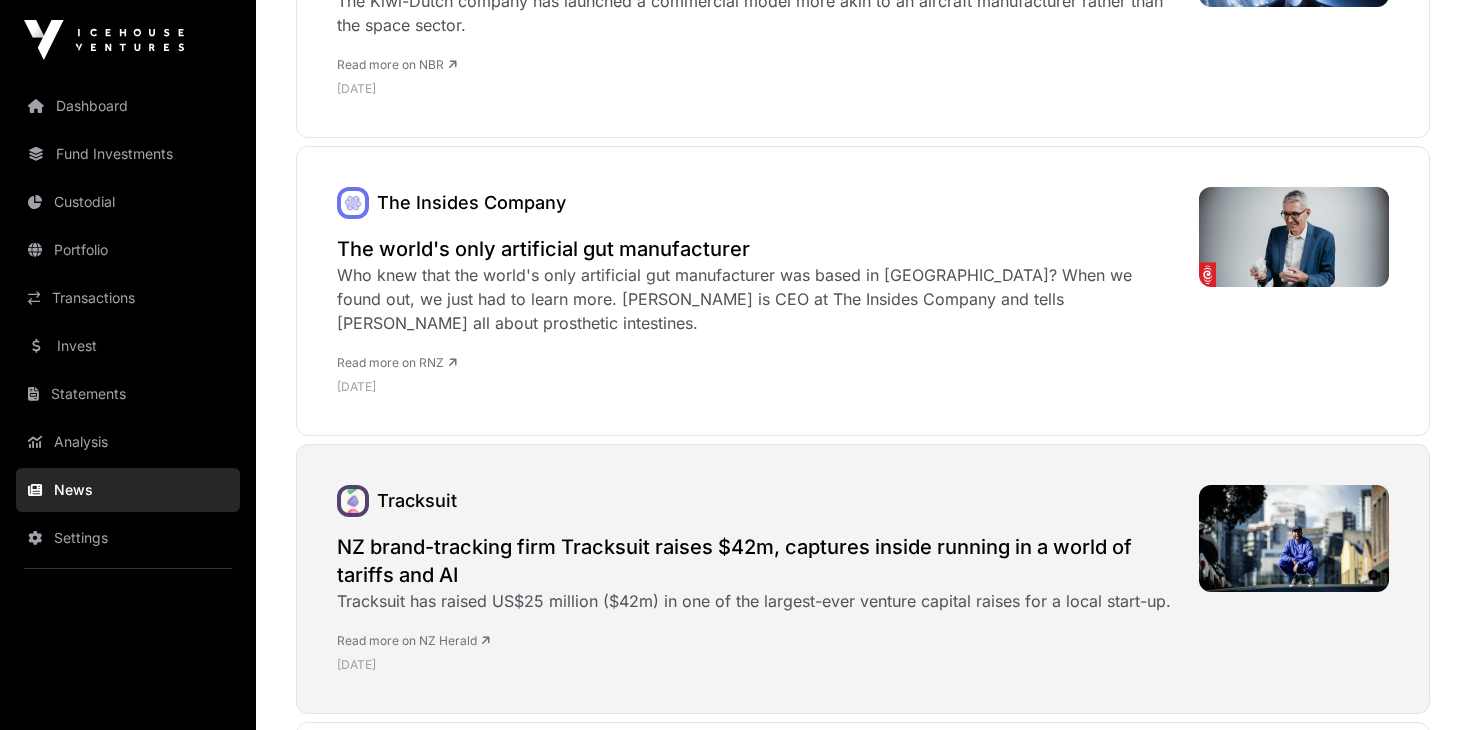 click on "Tracksuit" 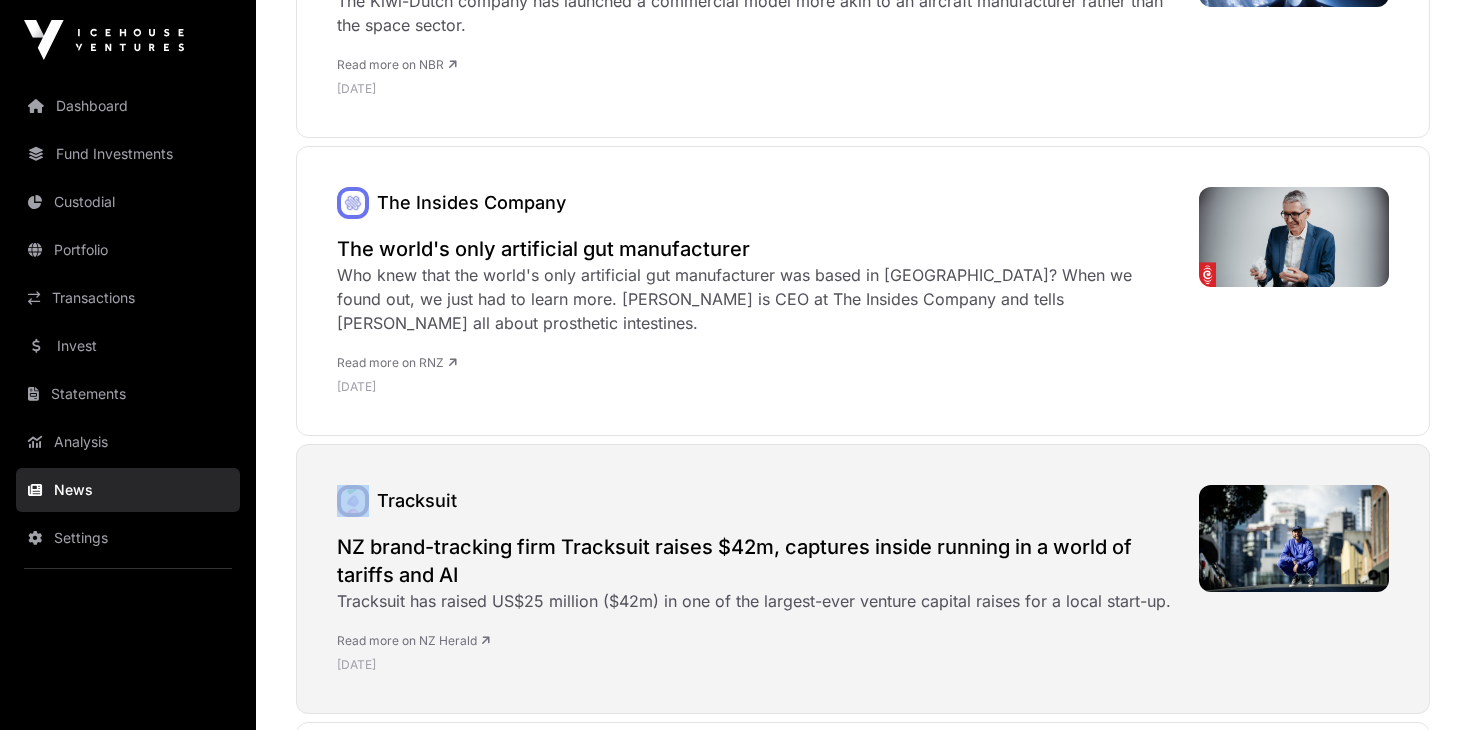 click on "Tracksuit" 